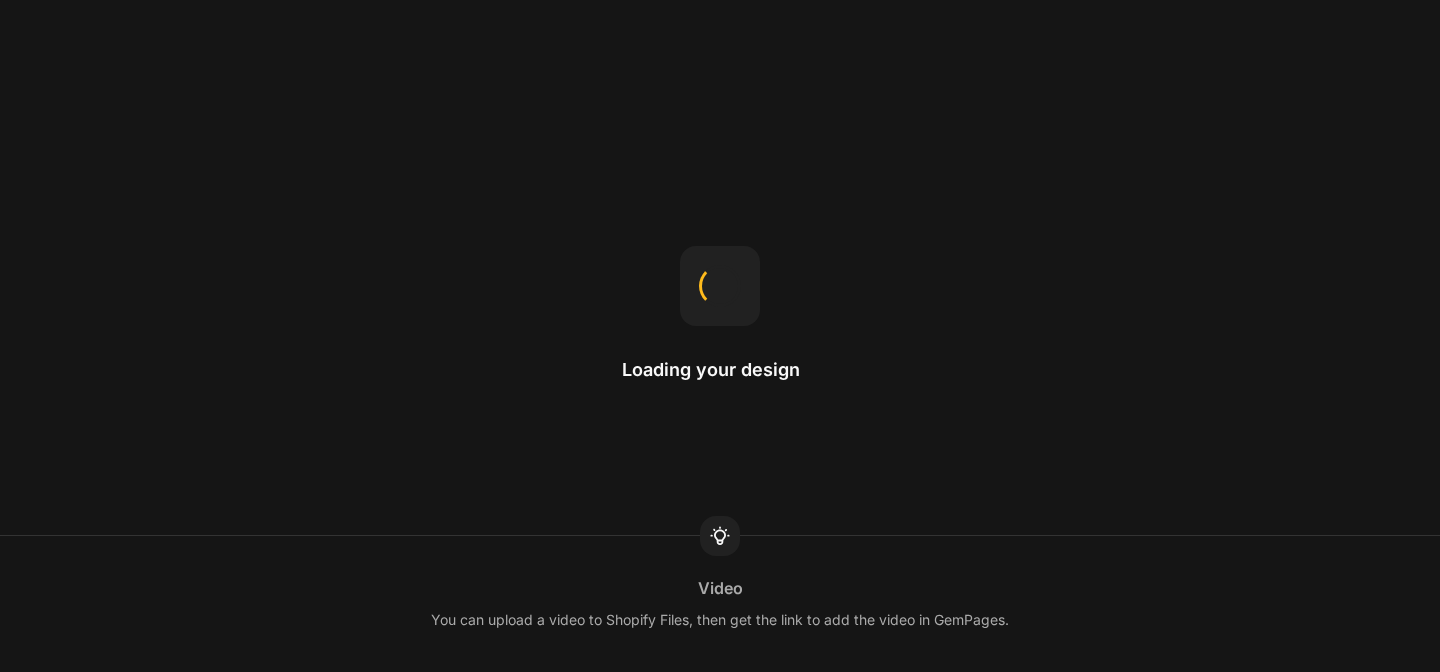 scroll, scrollTop: 0, scrollLeft: 0, axis: both 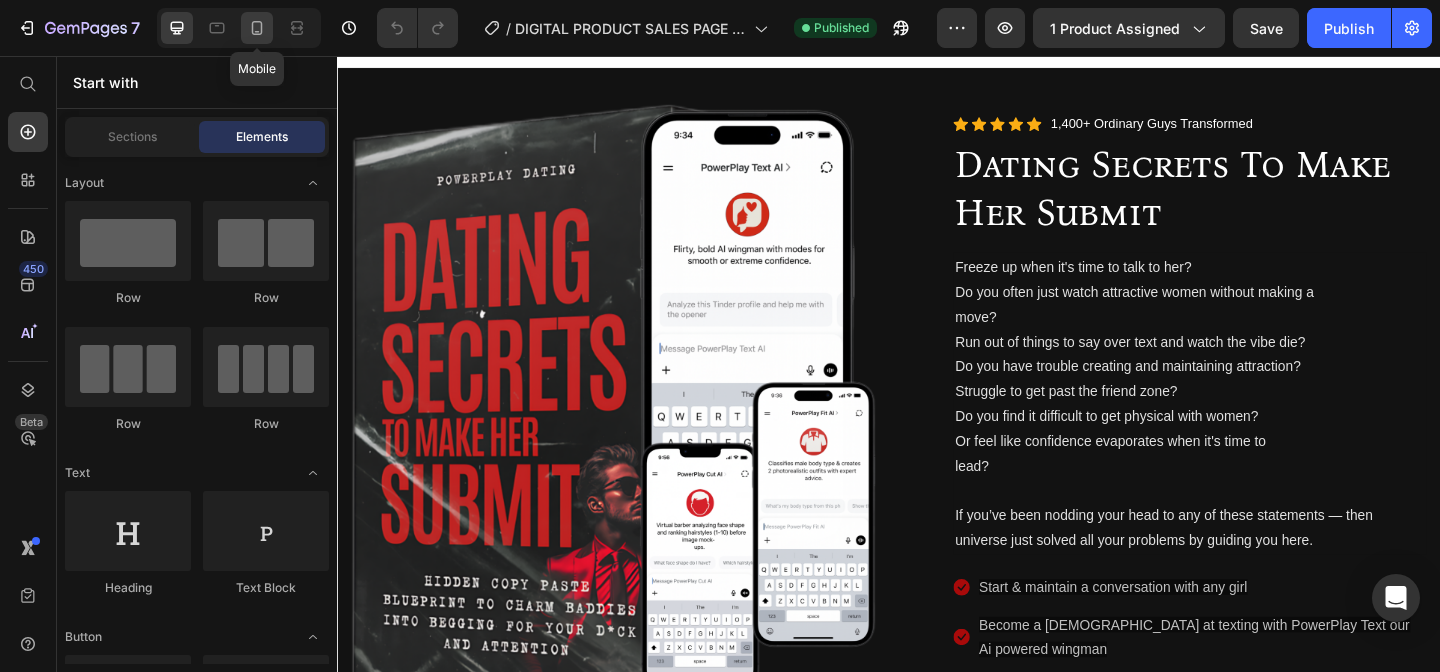 click 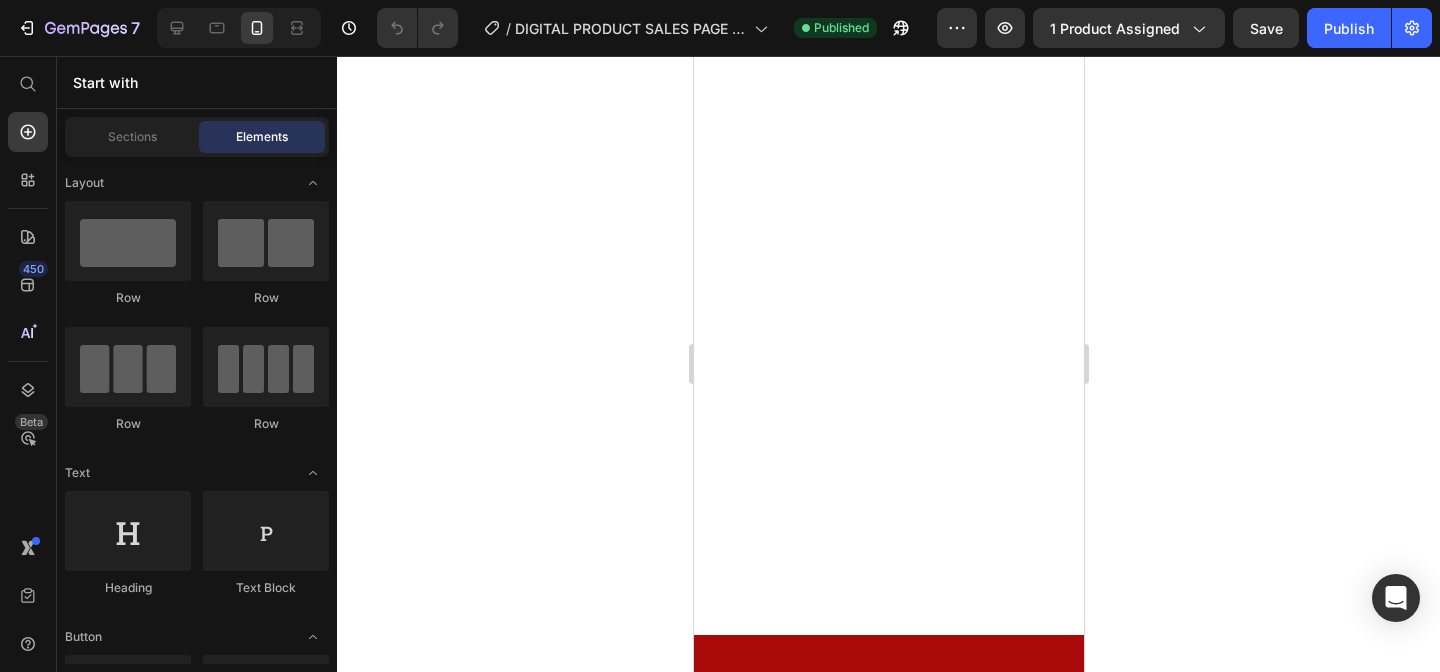 scroll, scrollTop: 9200, scrollLeft: 0, axis: vertical 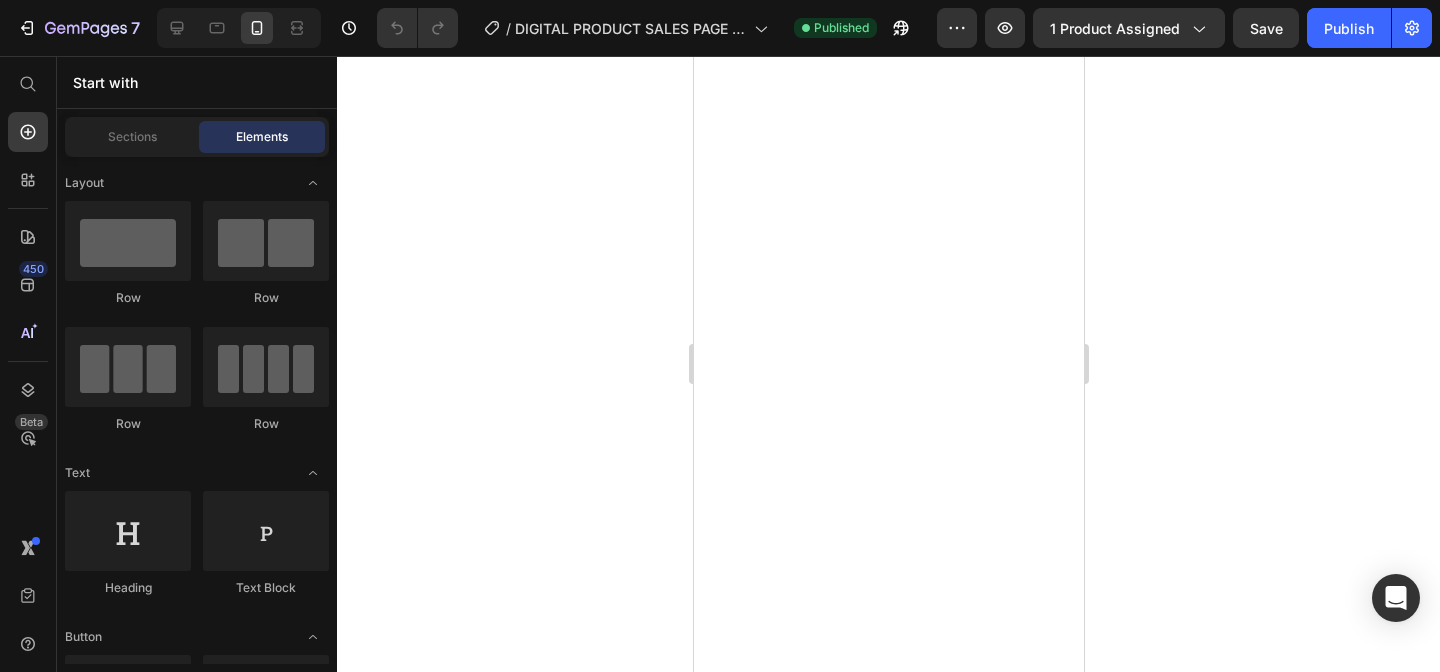 click at bounding box center [888, -1214] 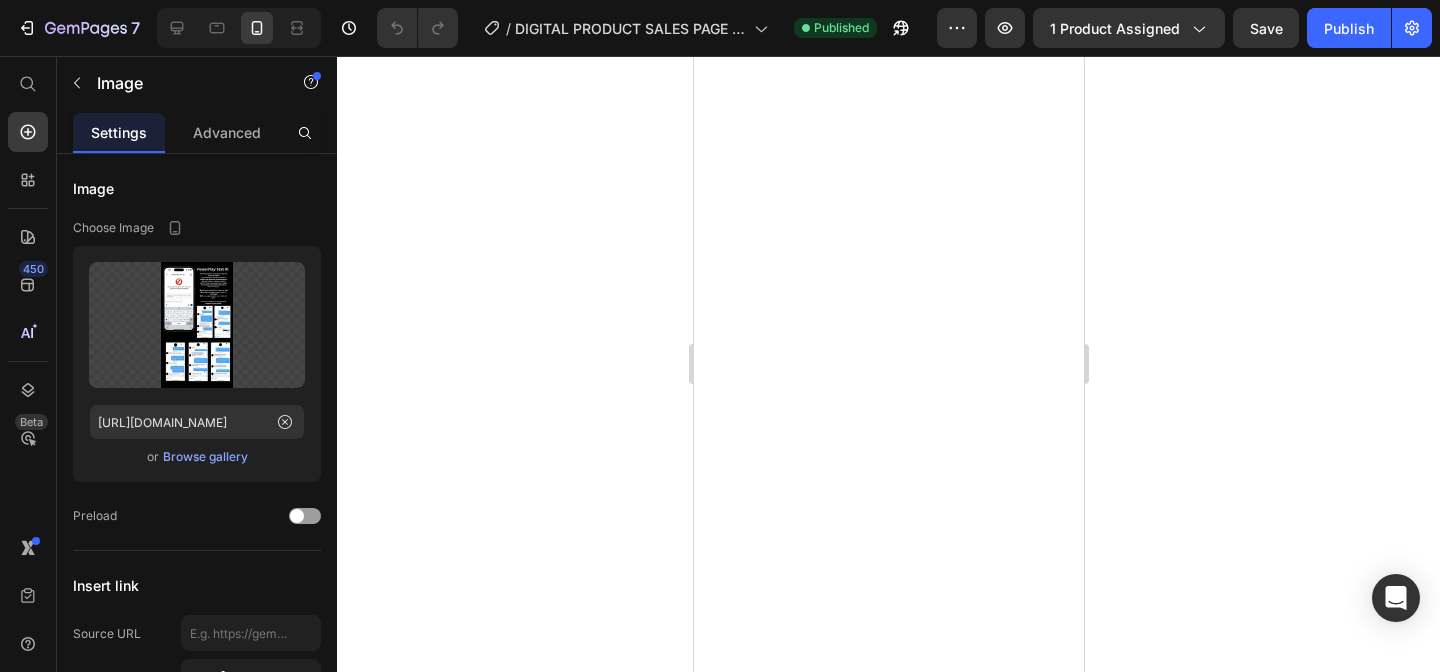 click 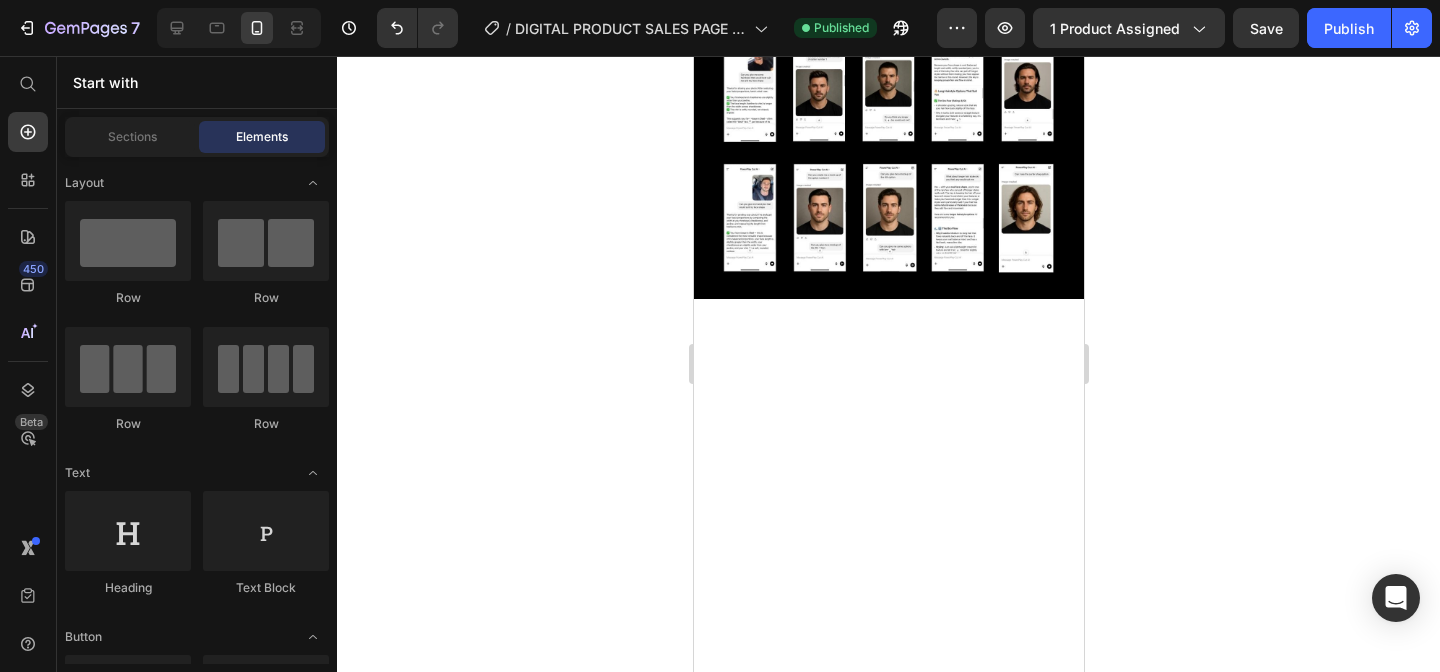 scroll, scrollTop: 9240, scrollLeft: 0, axis: vertical 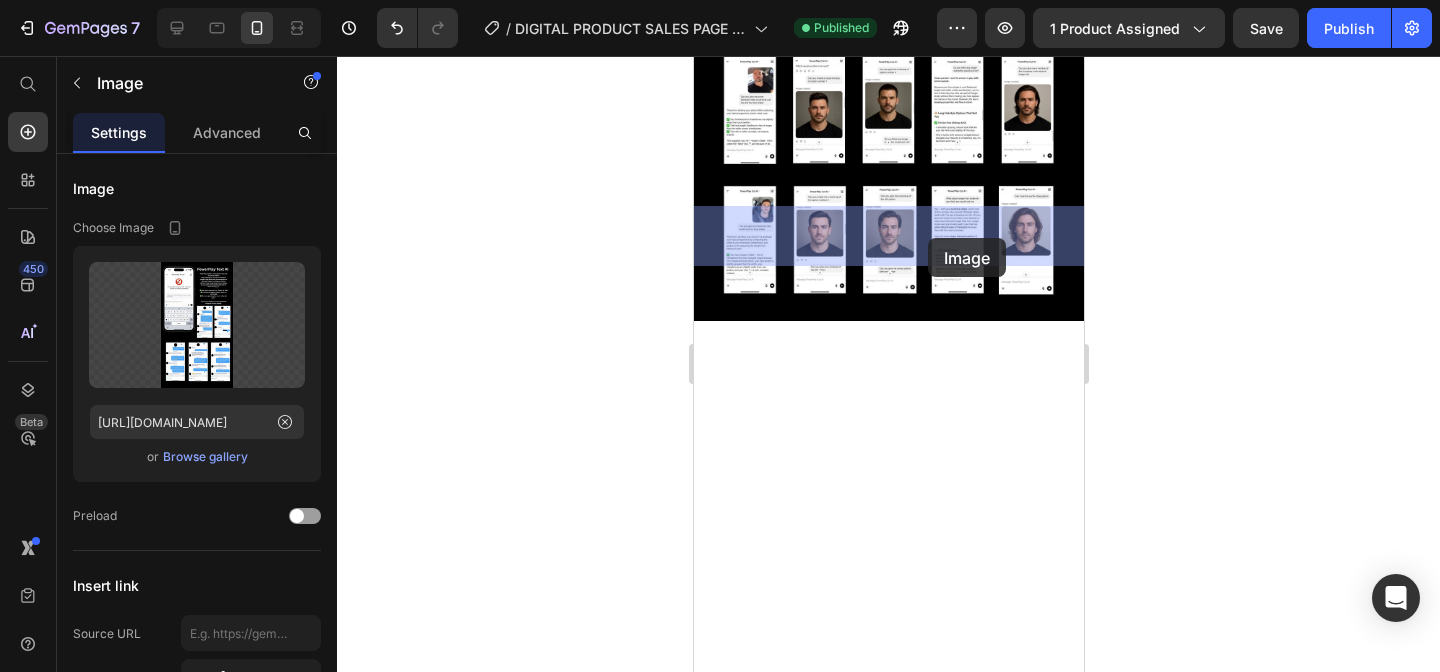 drag, startPoint x: 928, startPoint y: 476, endPoint x: 927, endPoint y: 239, distance: 237.0021 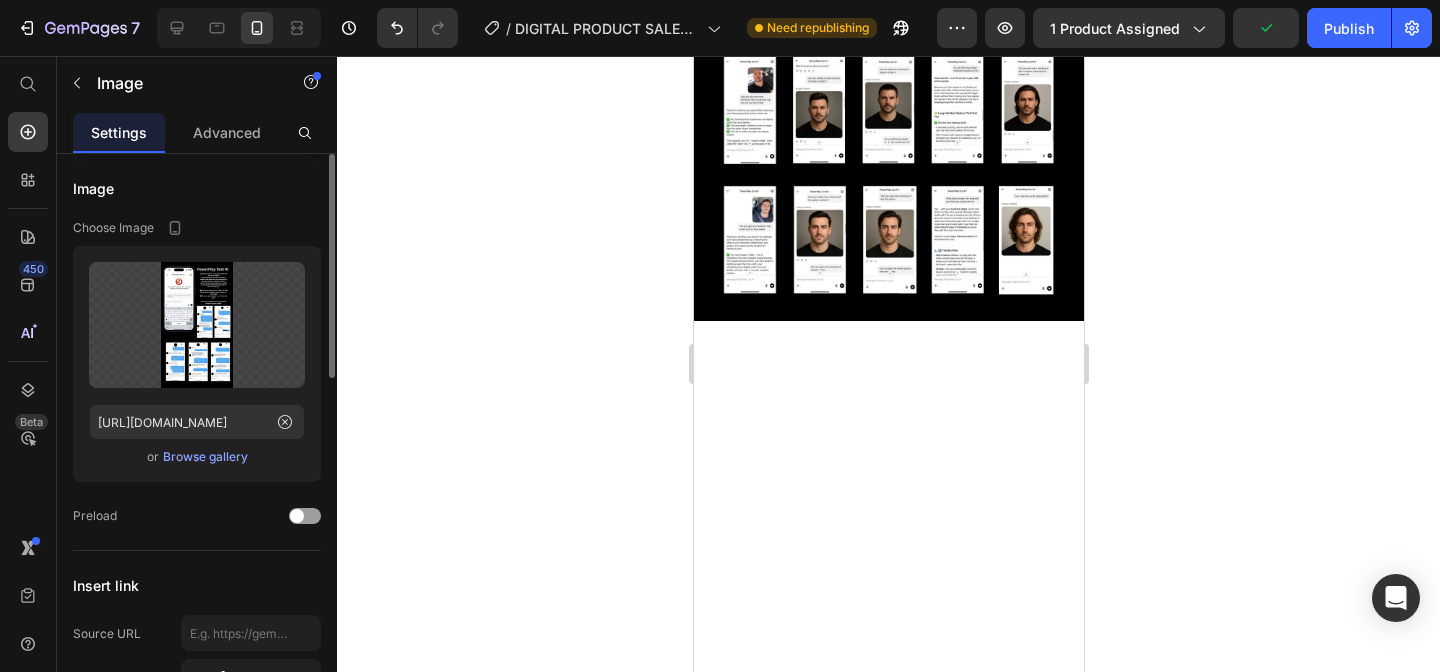 click on "Browse gallery" at bounding box center [205, 457] 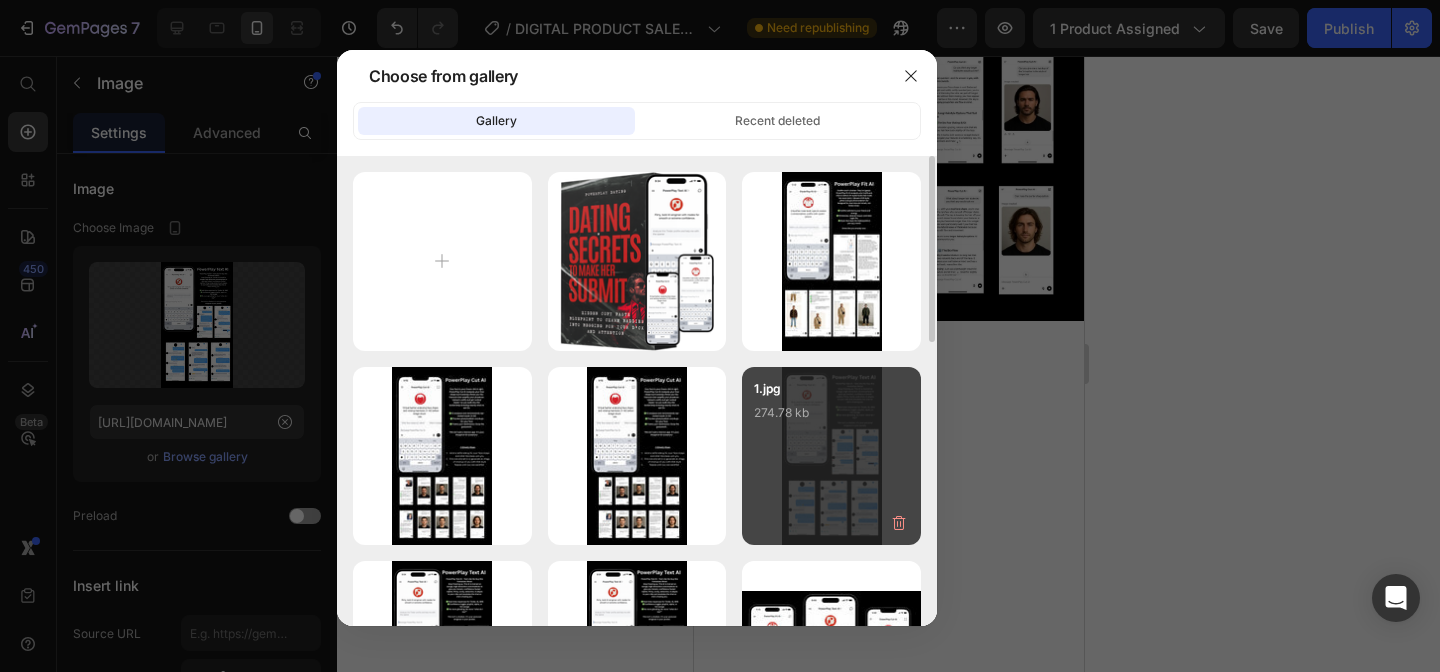 click on "1.jpg 274.78 kb" at bounding box center (831, 419) 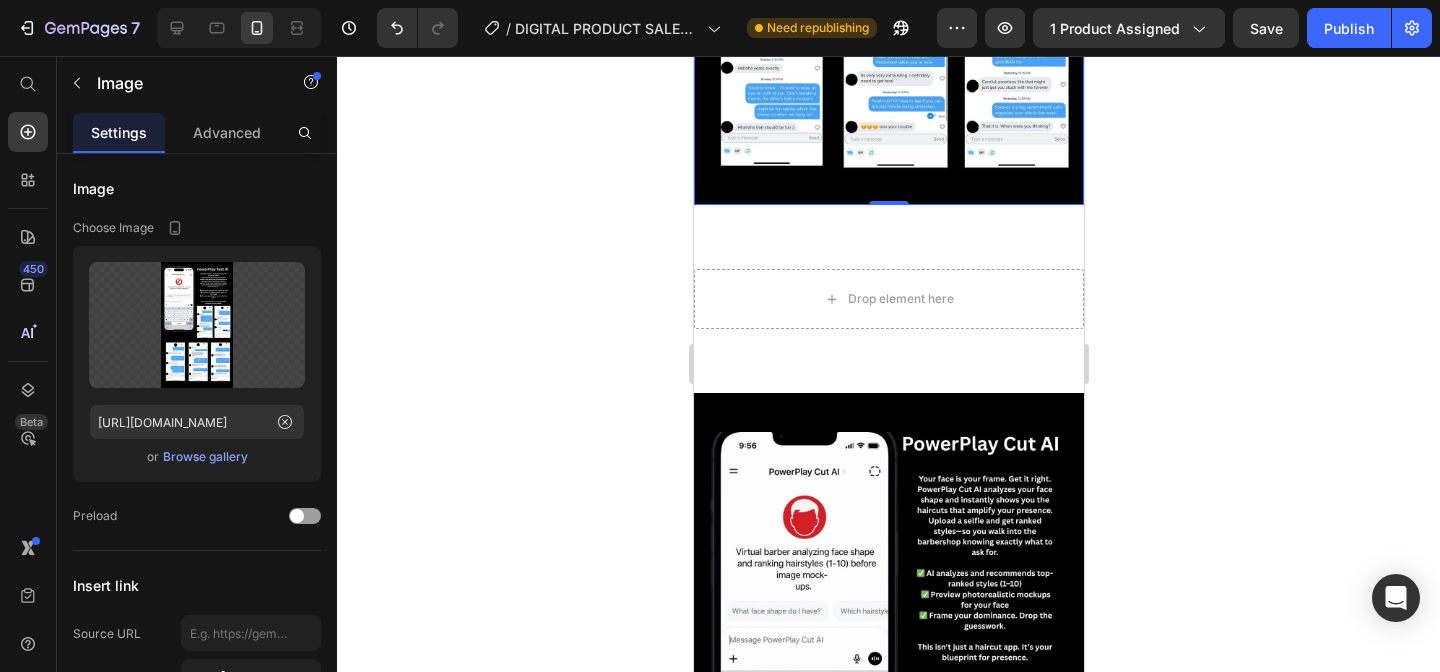 scroll, scrollTop: 9951, scrollLeft: 0, axis: vertical 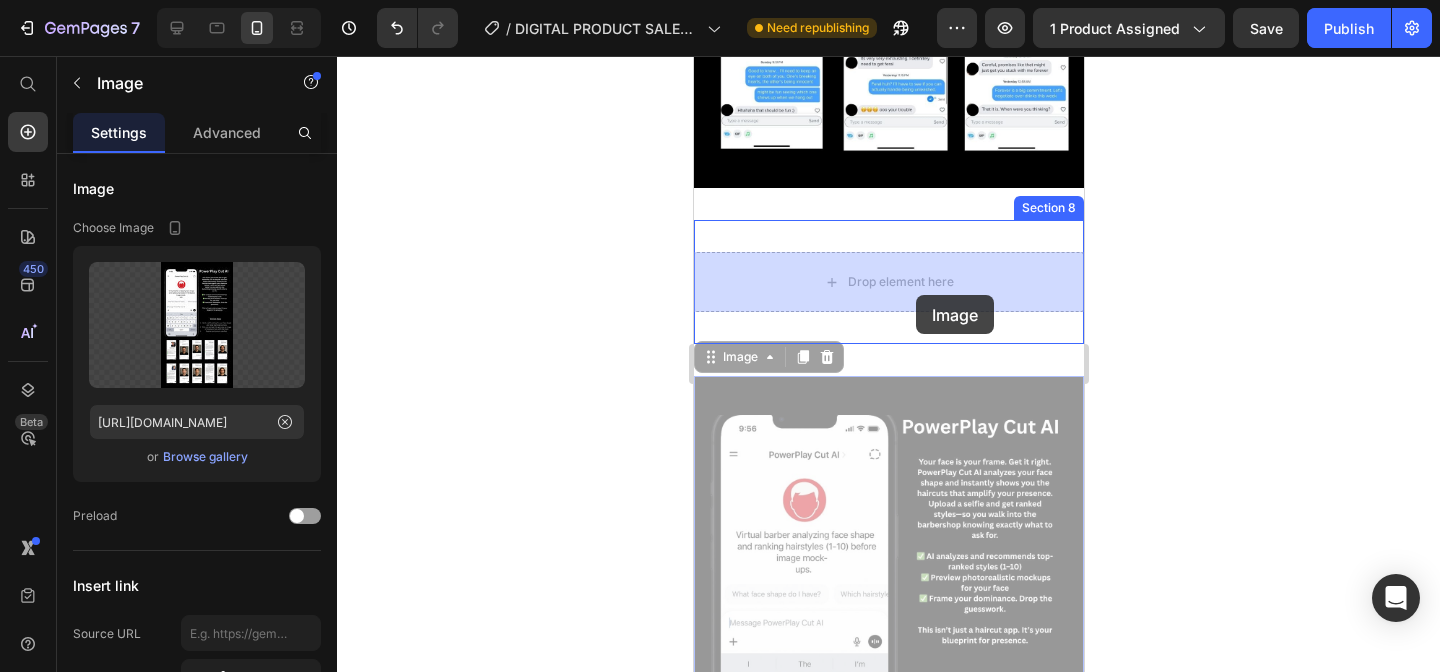 drag, startPoint x: 895, startPoint y: 559, endPoint x: 909, endPoint y: 284, distance: 275.35614 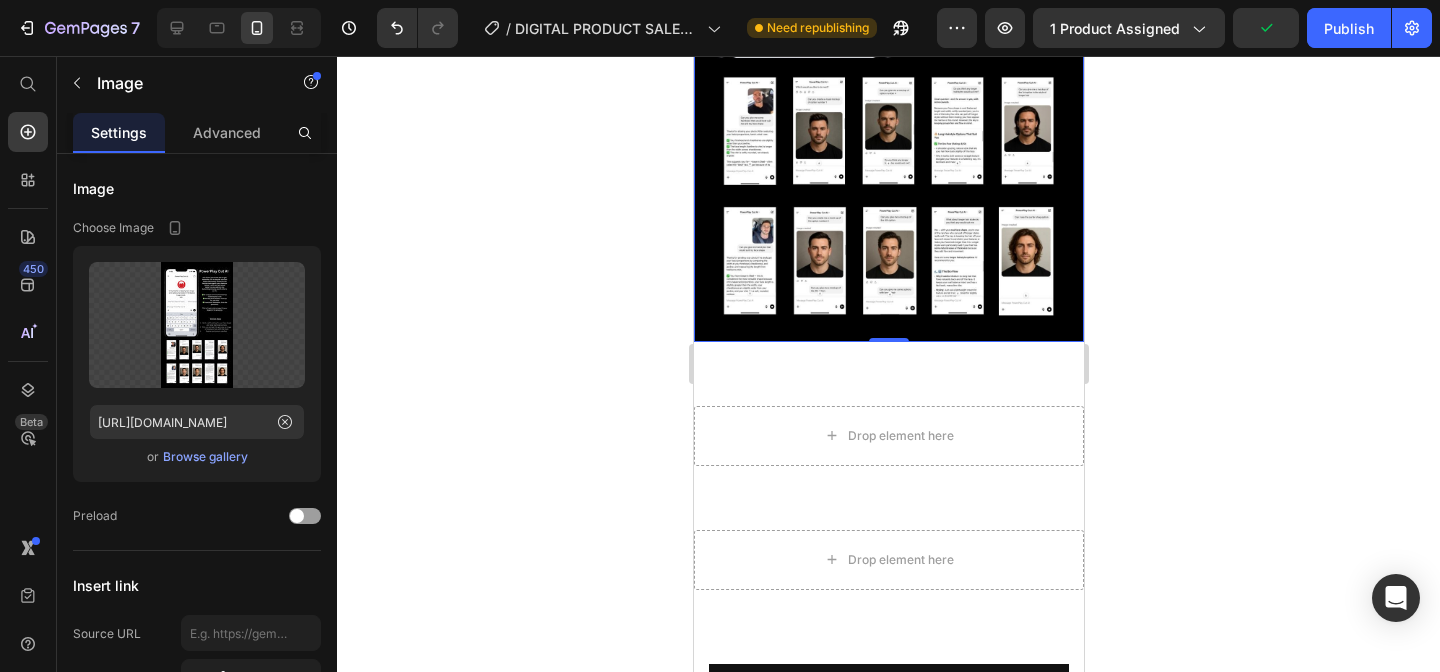 scroll, scrollTop: 10588, scrollLeft: 0, axis: vertical 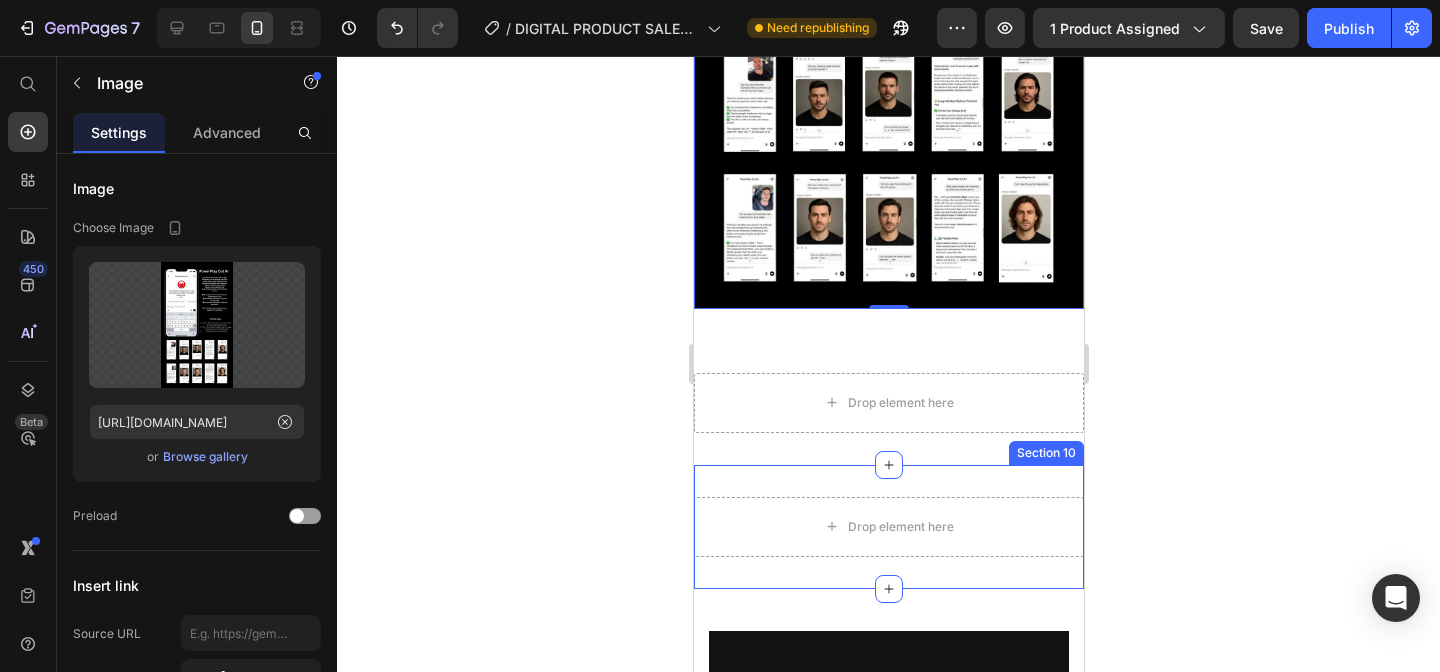 click on "Section 10" at bounding box center [1045, 453] 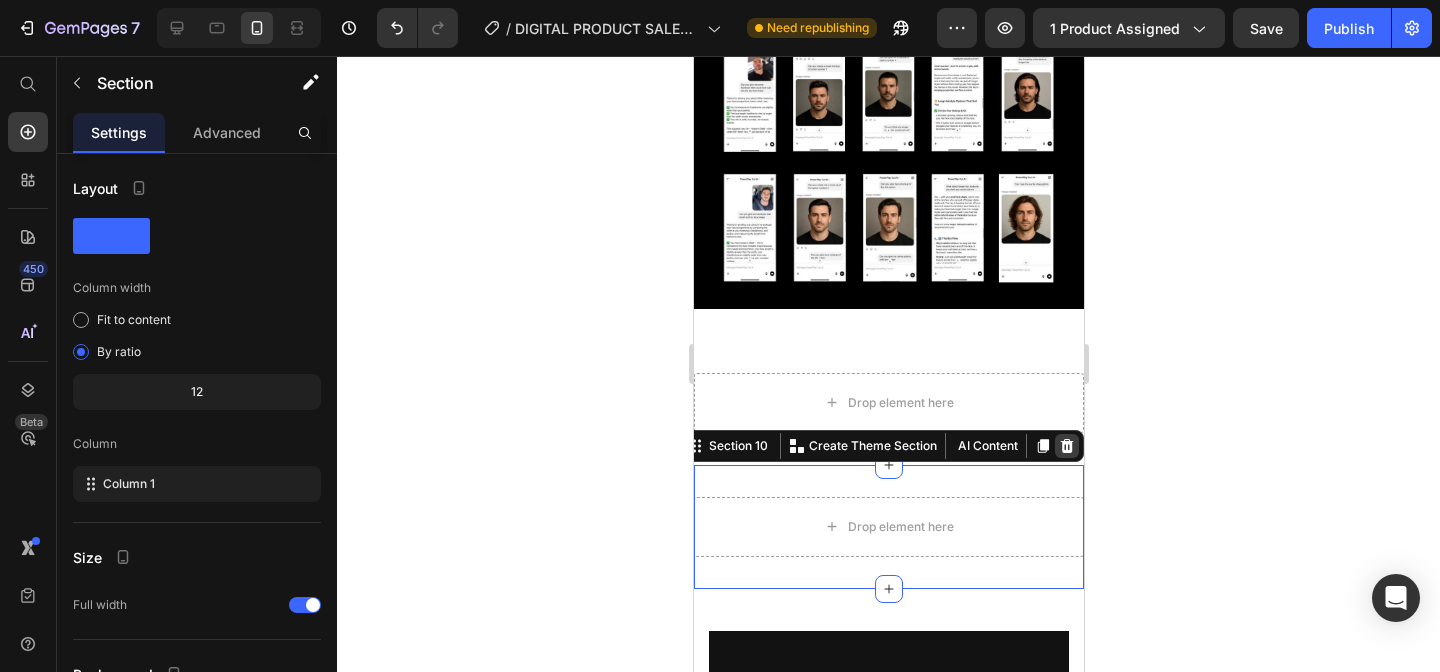 click 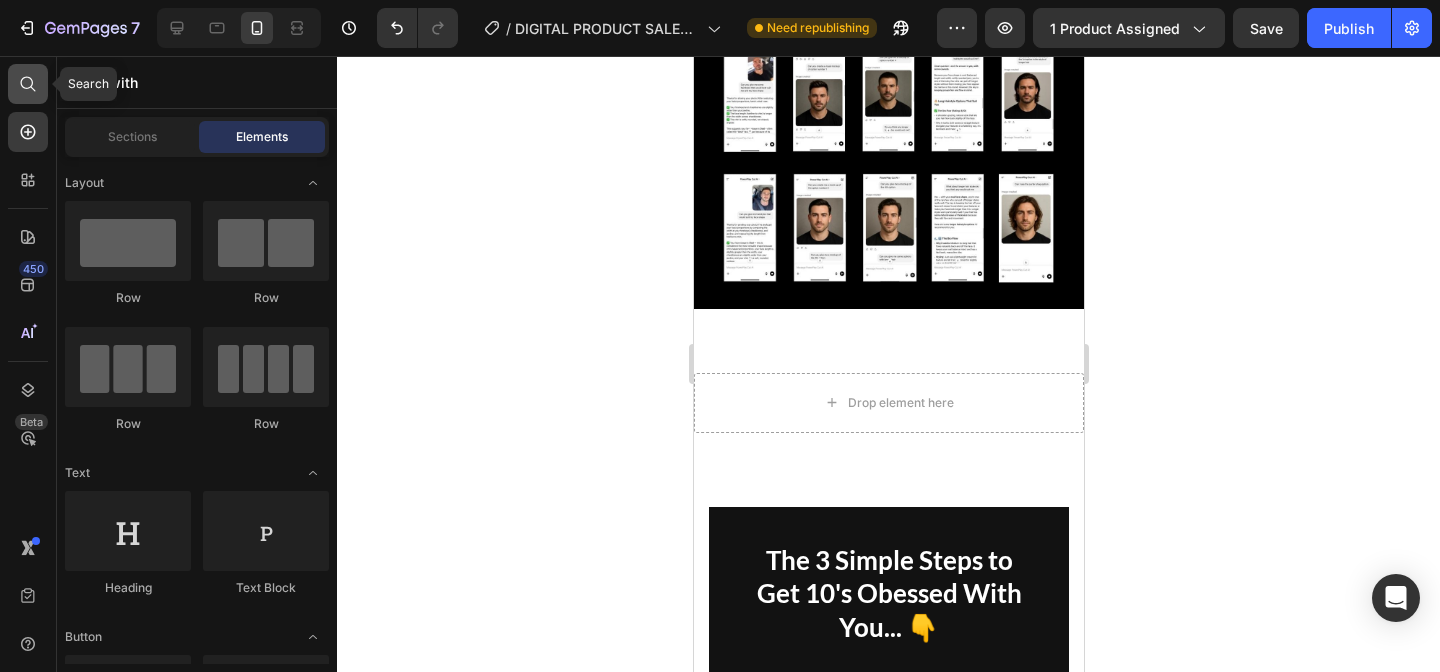 click 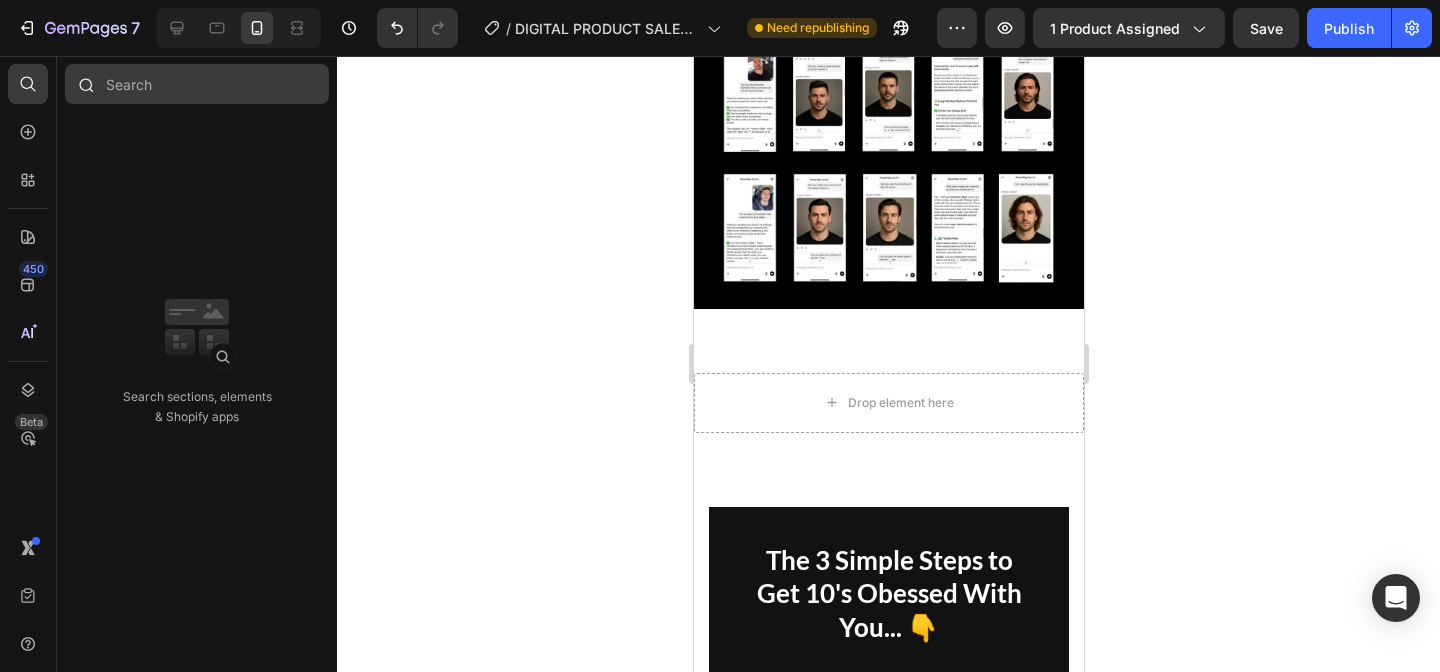 click at bounding box center [197, 84] 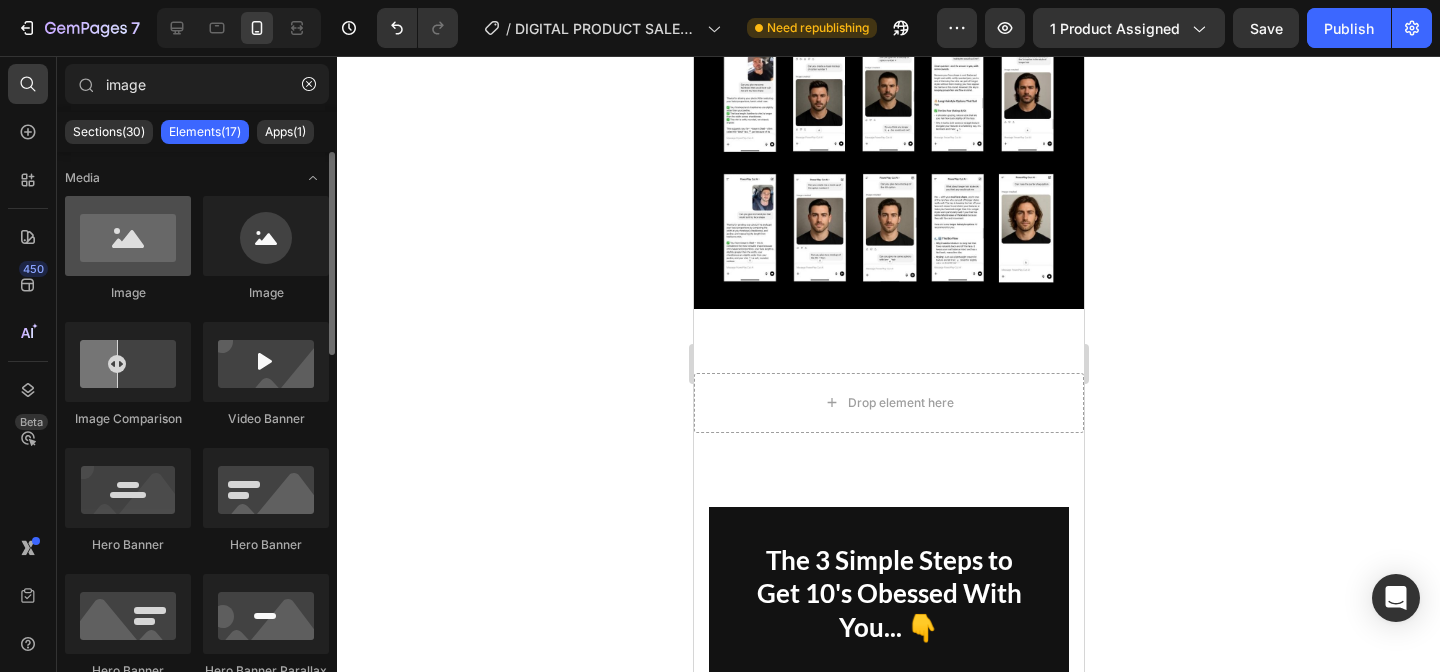 type on "image" 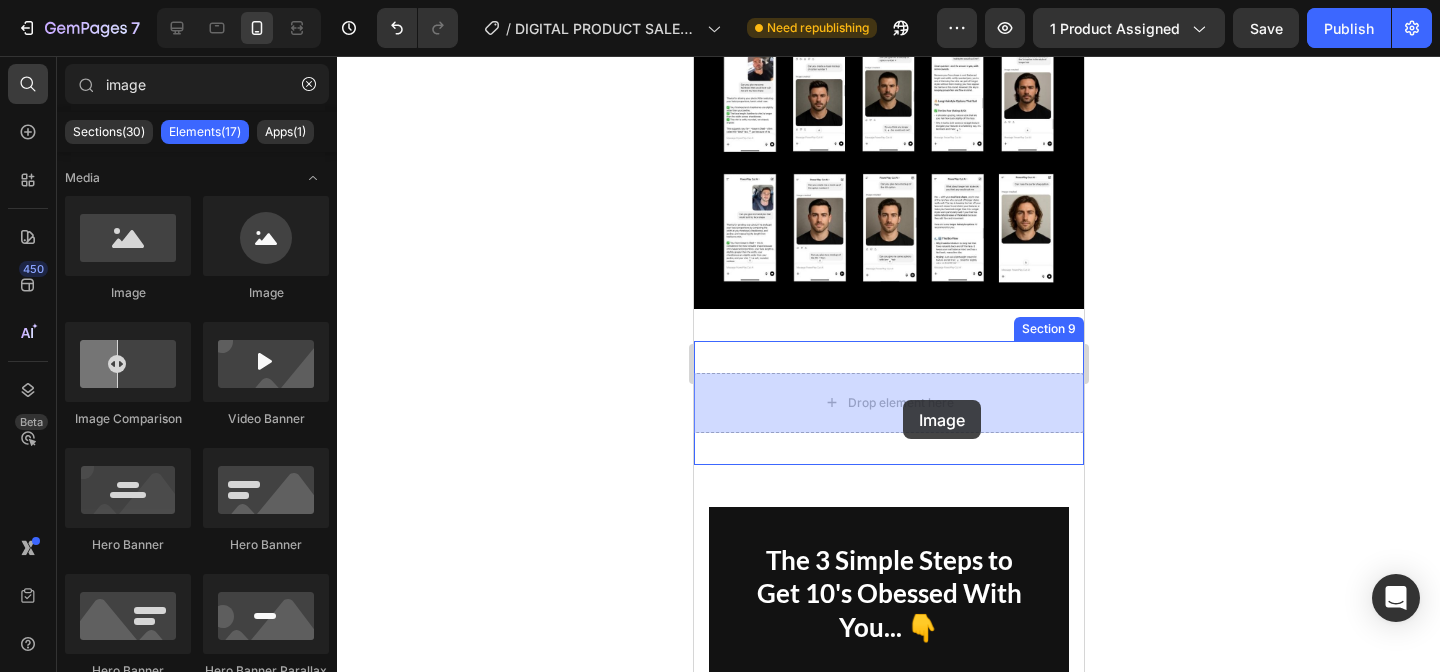 drag, startPoint x: 818, startPoint y: 299, endPoint x: 899, endPoint y: 396, distance: 126.37247 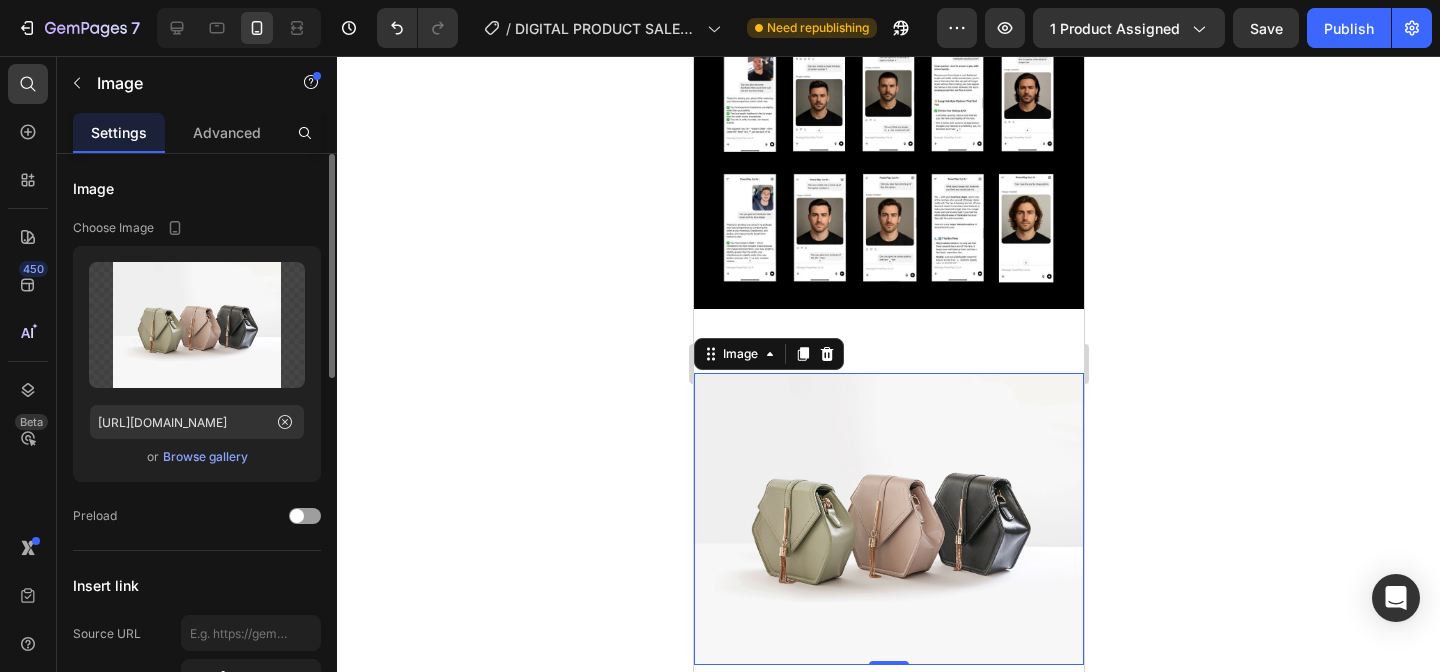 click on "Browse gallery" at bounding box center (205, 457) 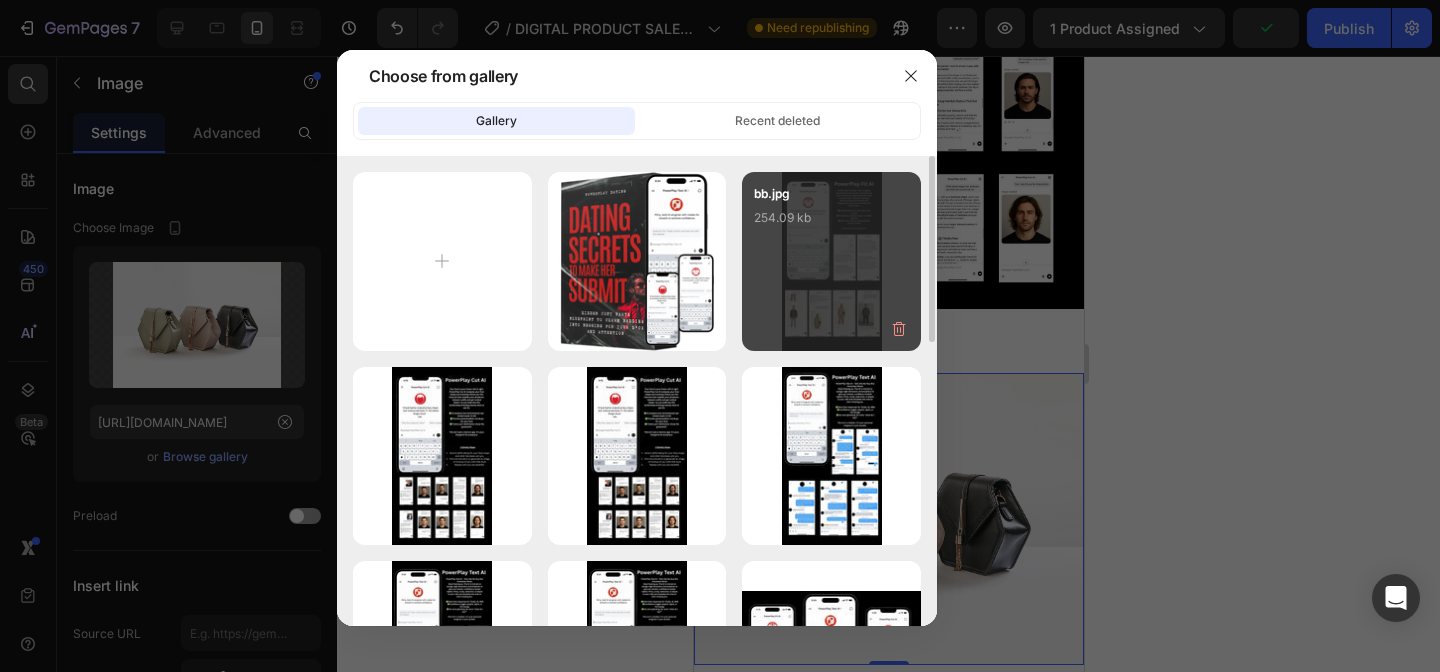 click on "bb.jpg 254.09 kb" at bounding box center (831, 224) 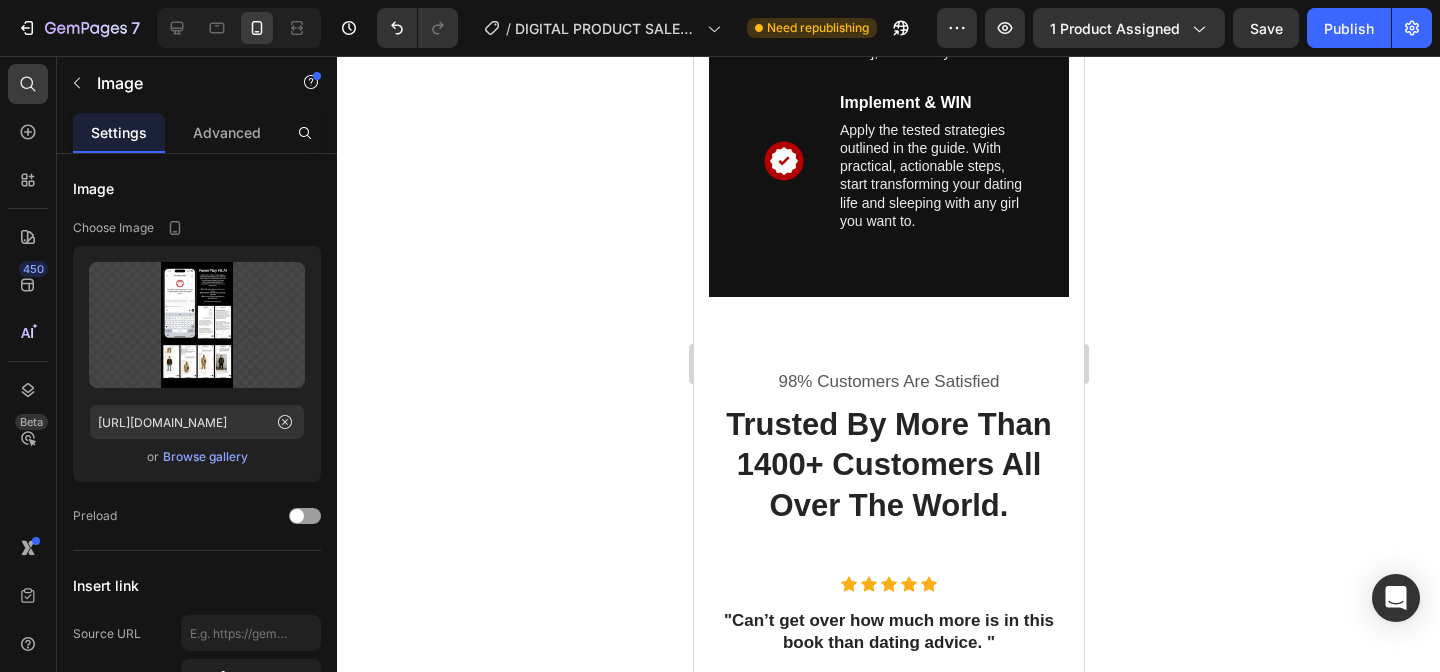 scroll, scrollTop: 10979, scrollLeft: 0, axis: vertical 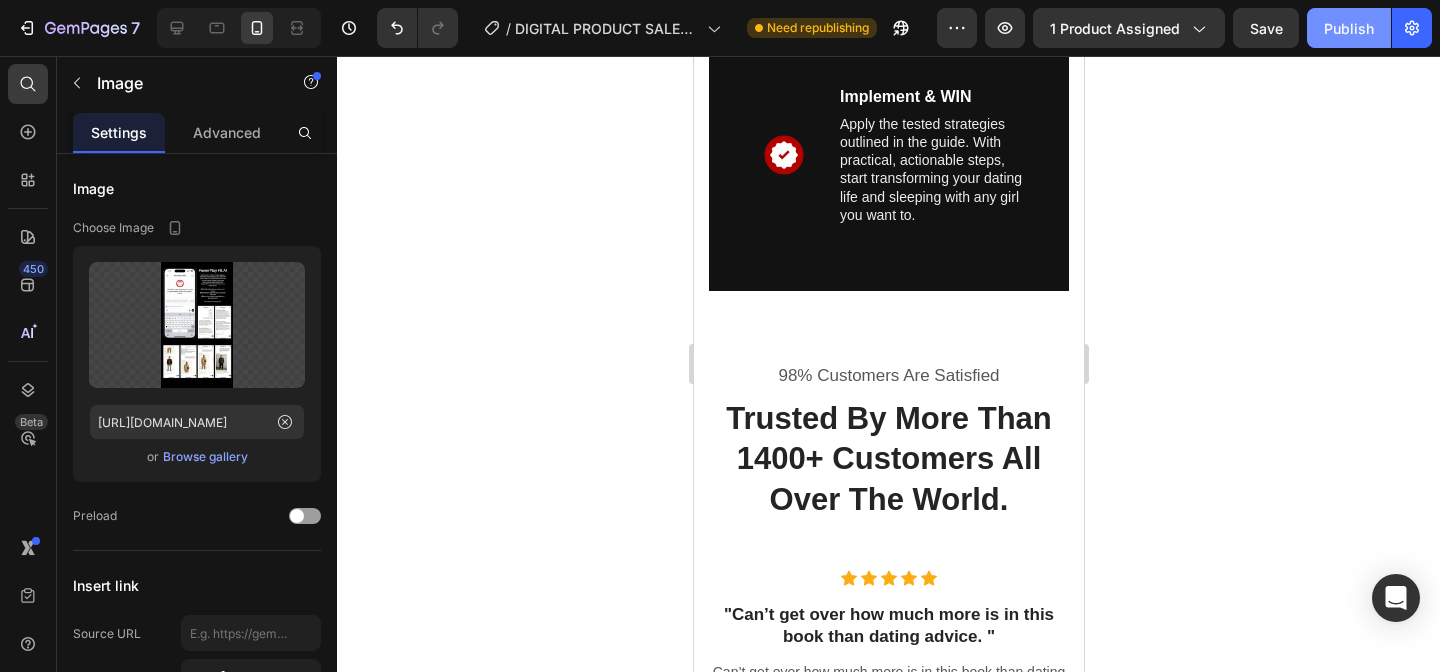 click on "Publish" 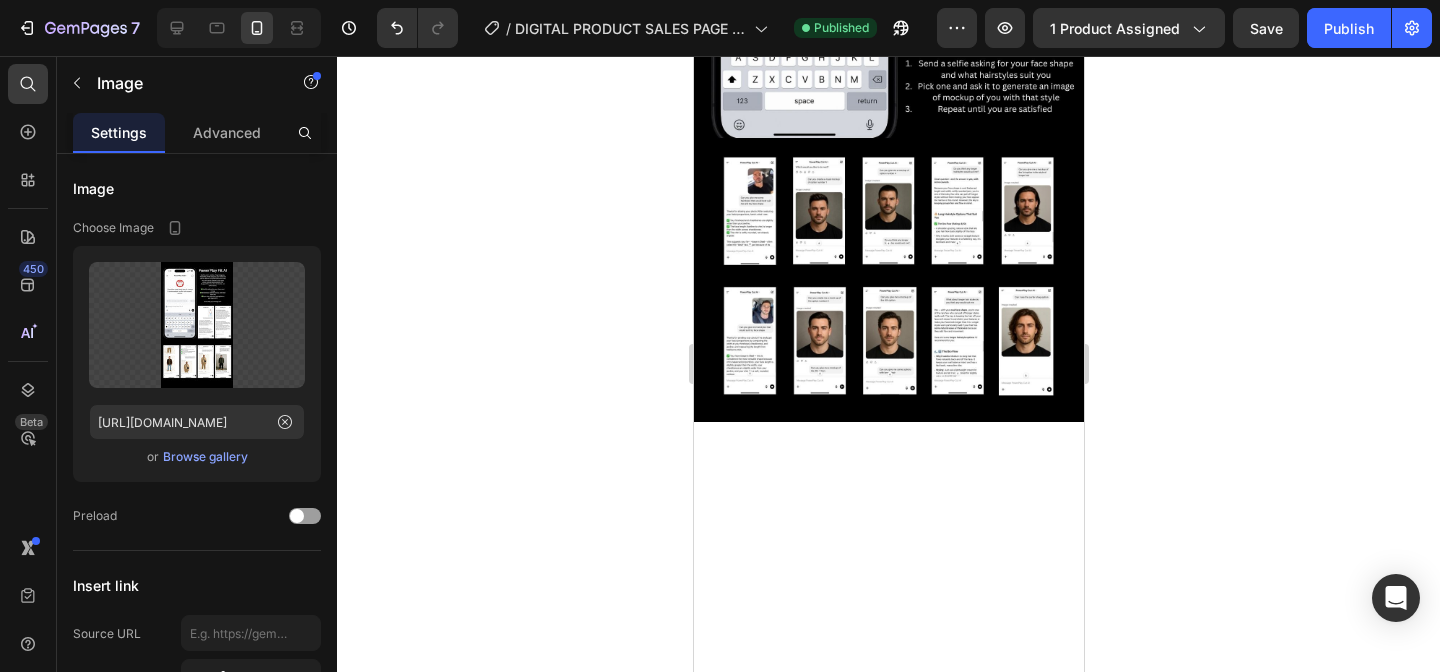 scroll, scrollTop: 9013, scrollLeft: 0, axis: vertical 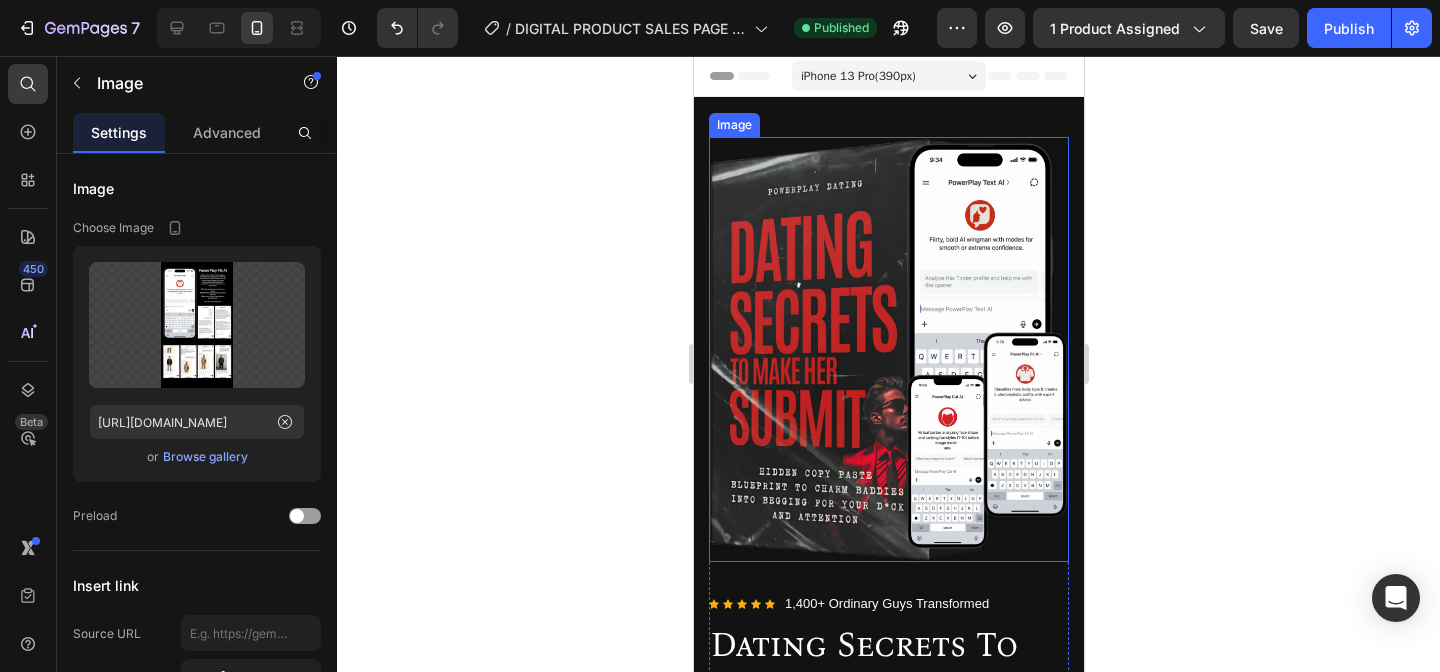 click at bounding box center (888, 349) 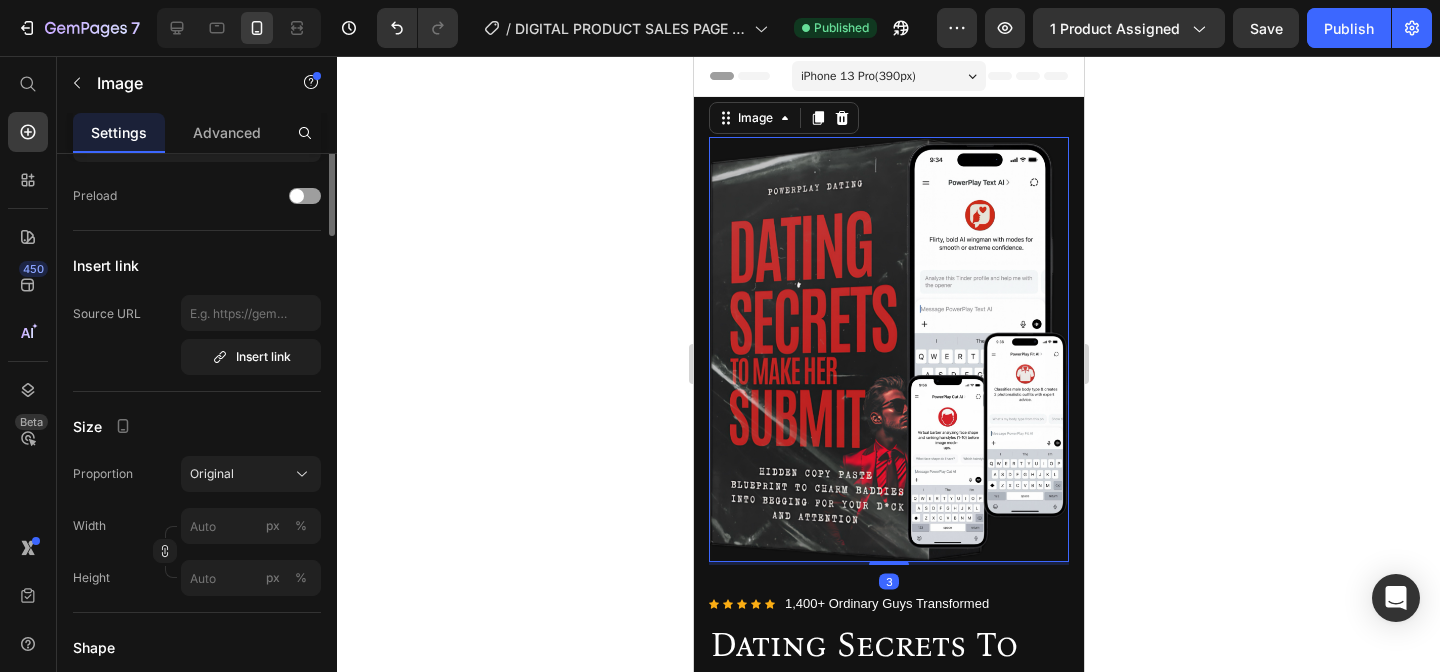 scroll, scrollTop: 476, scrollLeft: 0, axis: vertical 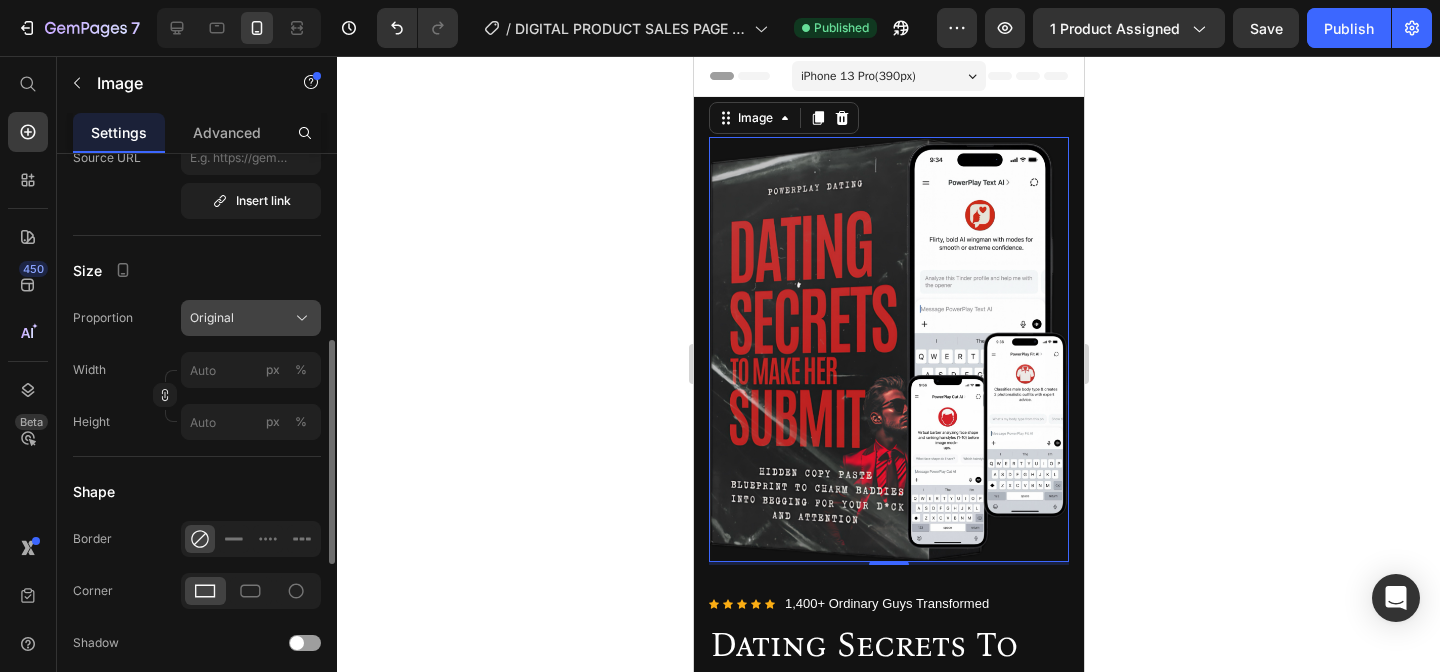 click on "Original" 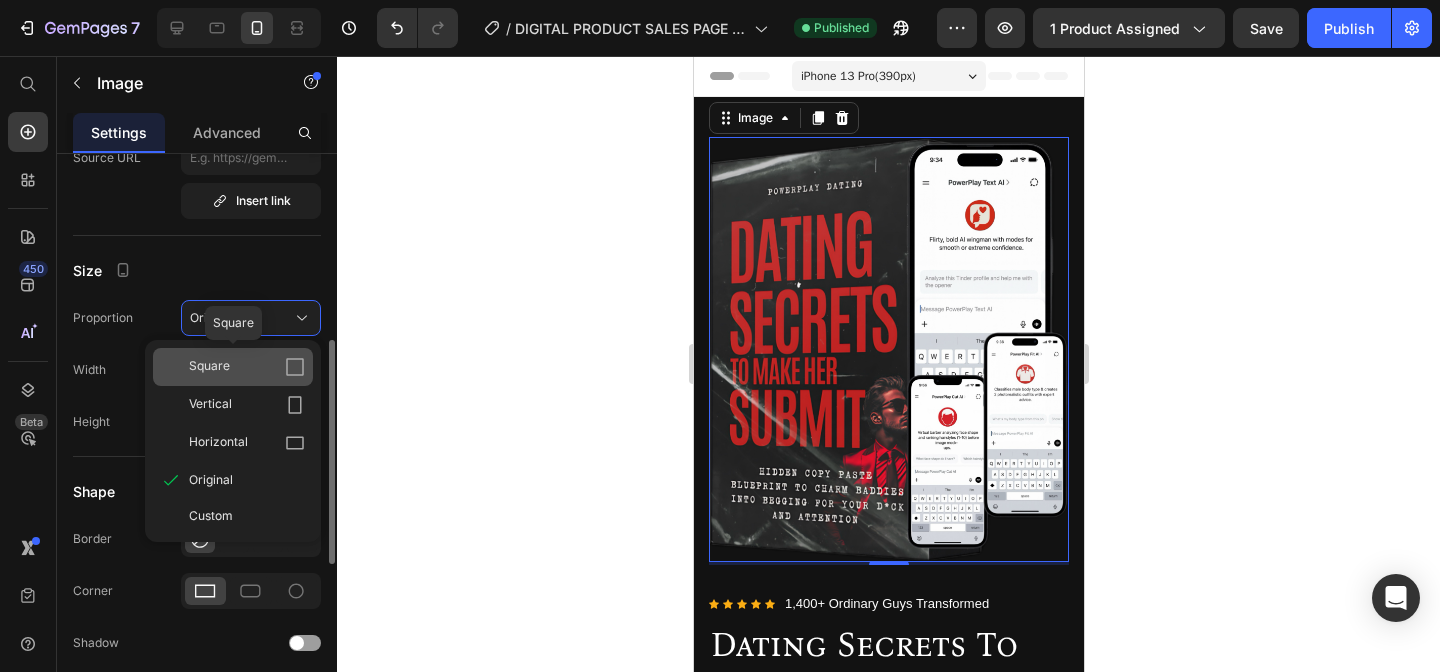 click on "Square" at bounding box center (247, 367) 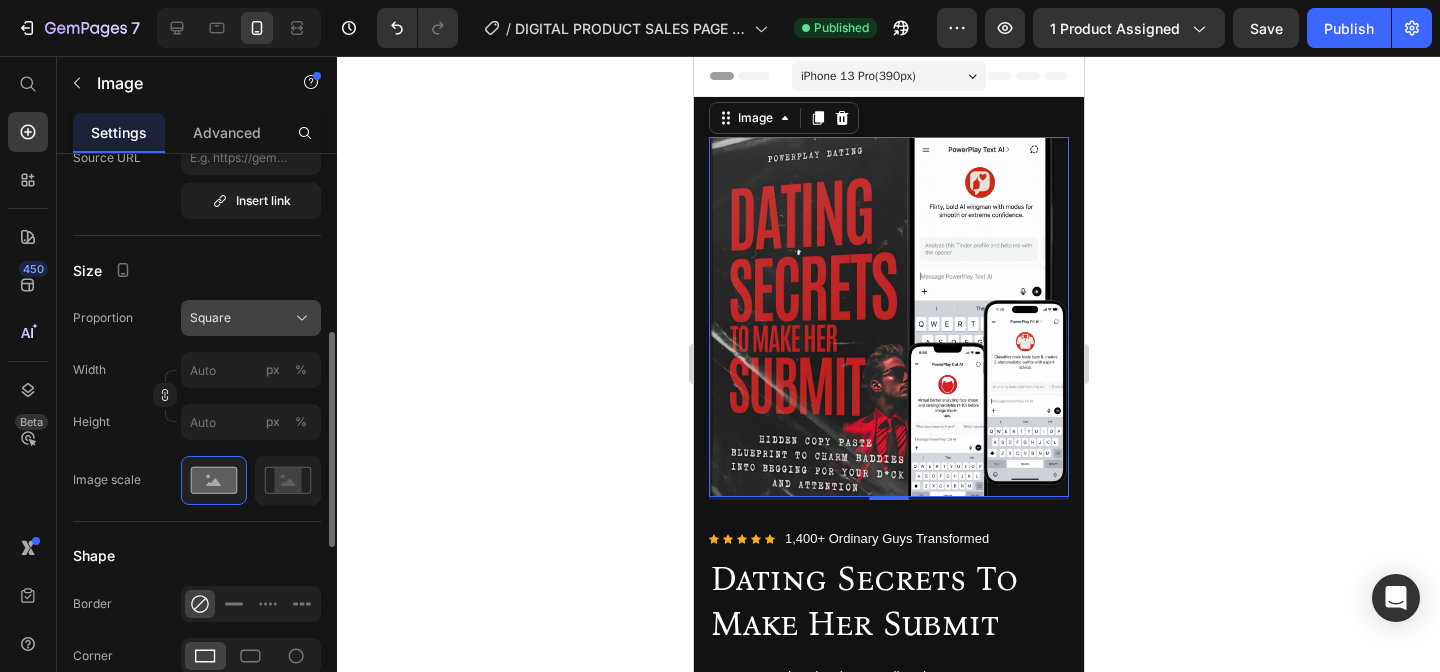 click on "Square" 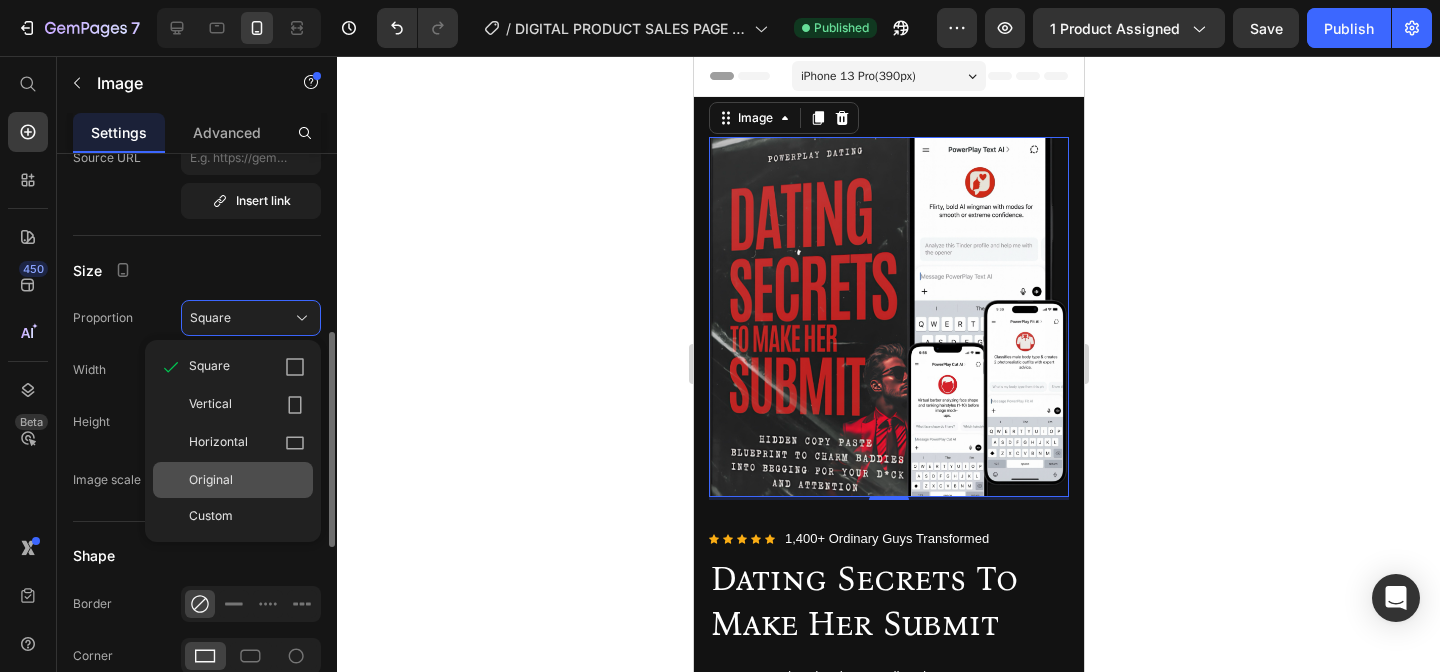 click on "Original" at bounding box center (247, 480) 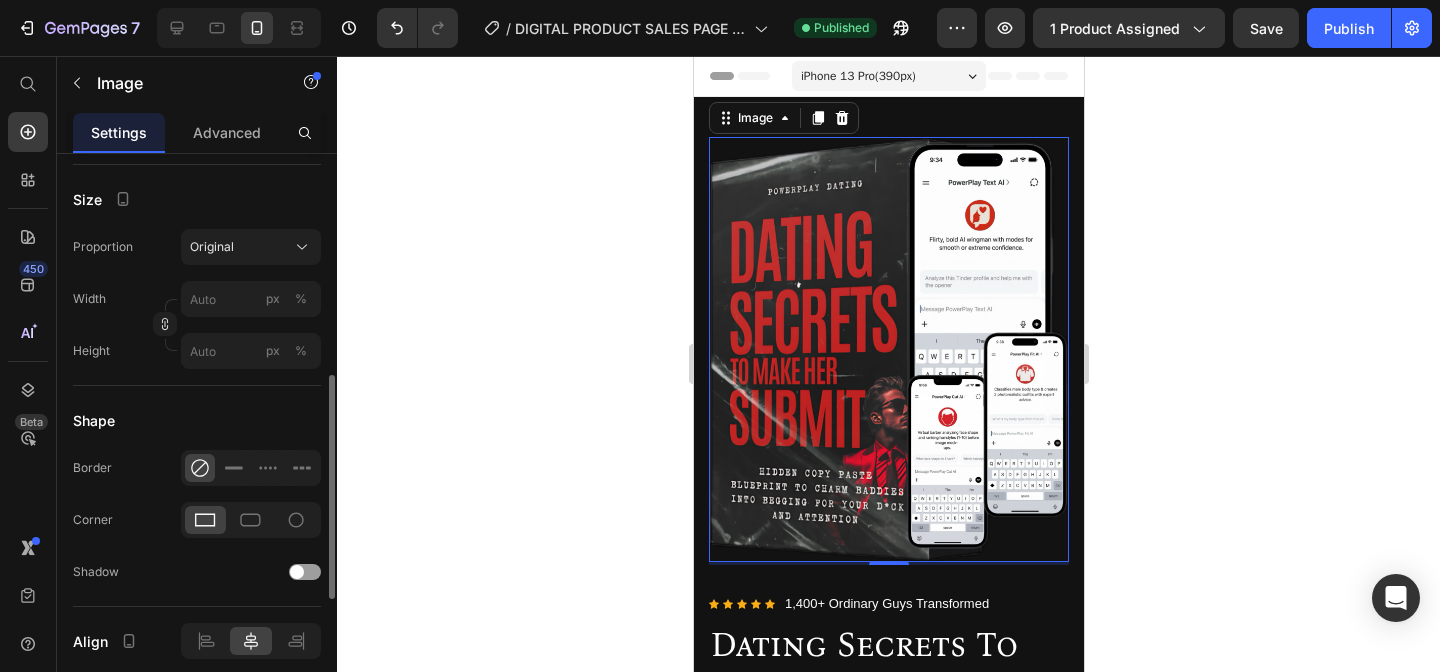 scroll, scrollTop: 553, scrollLeft: 0, axis: vertical 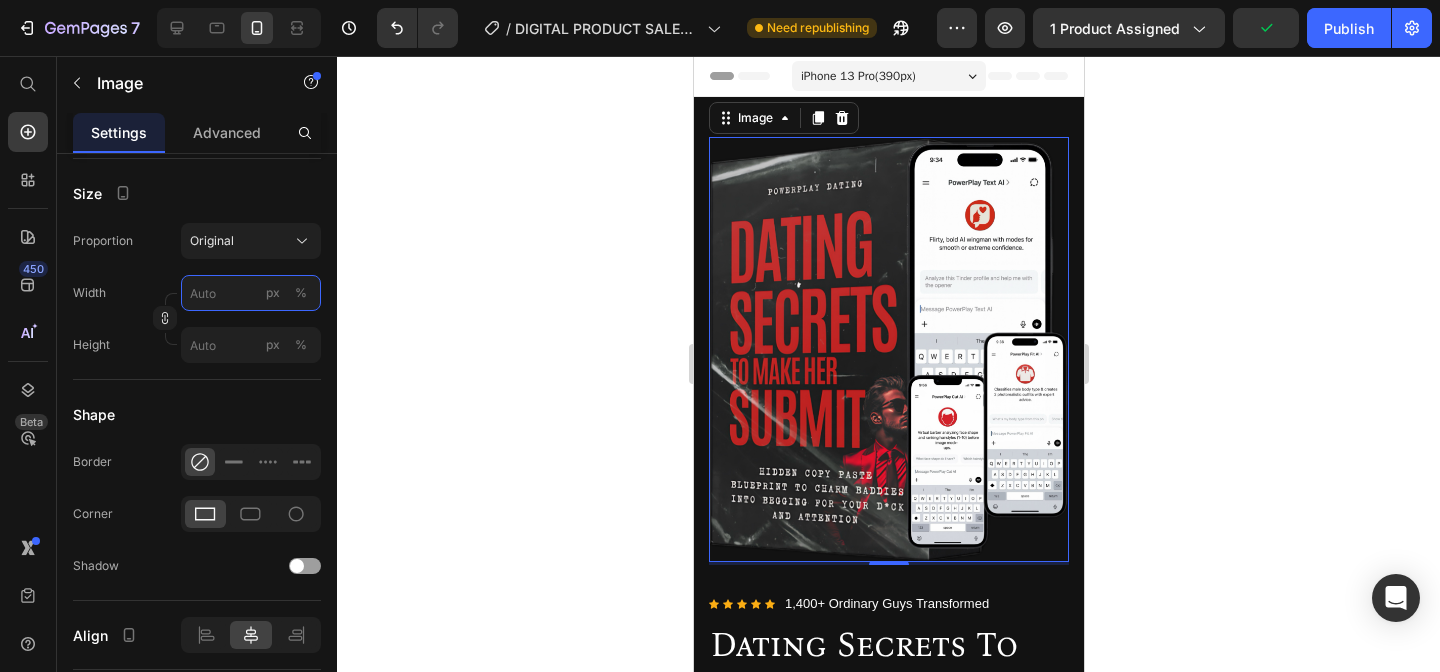 click on "px %" at bounding box center (251, 293) 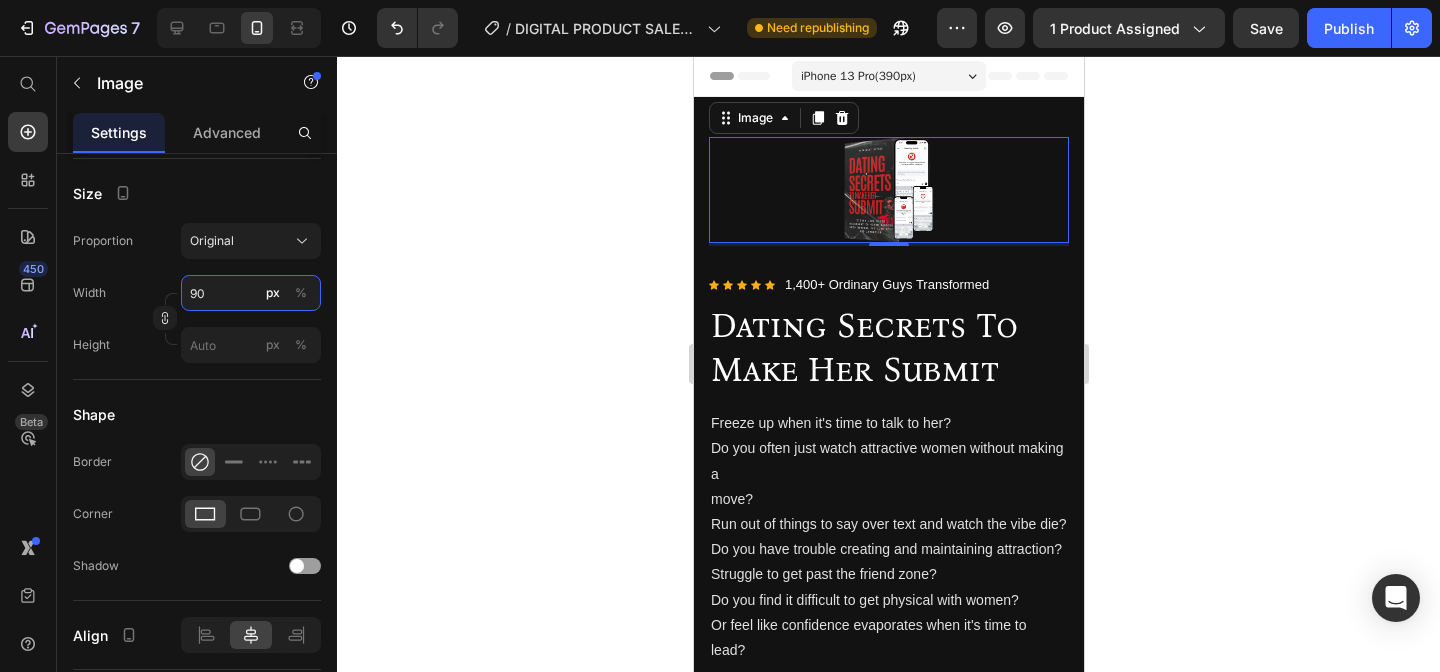 type on "9" 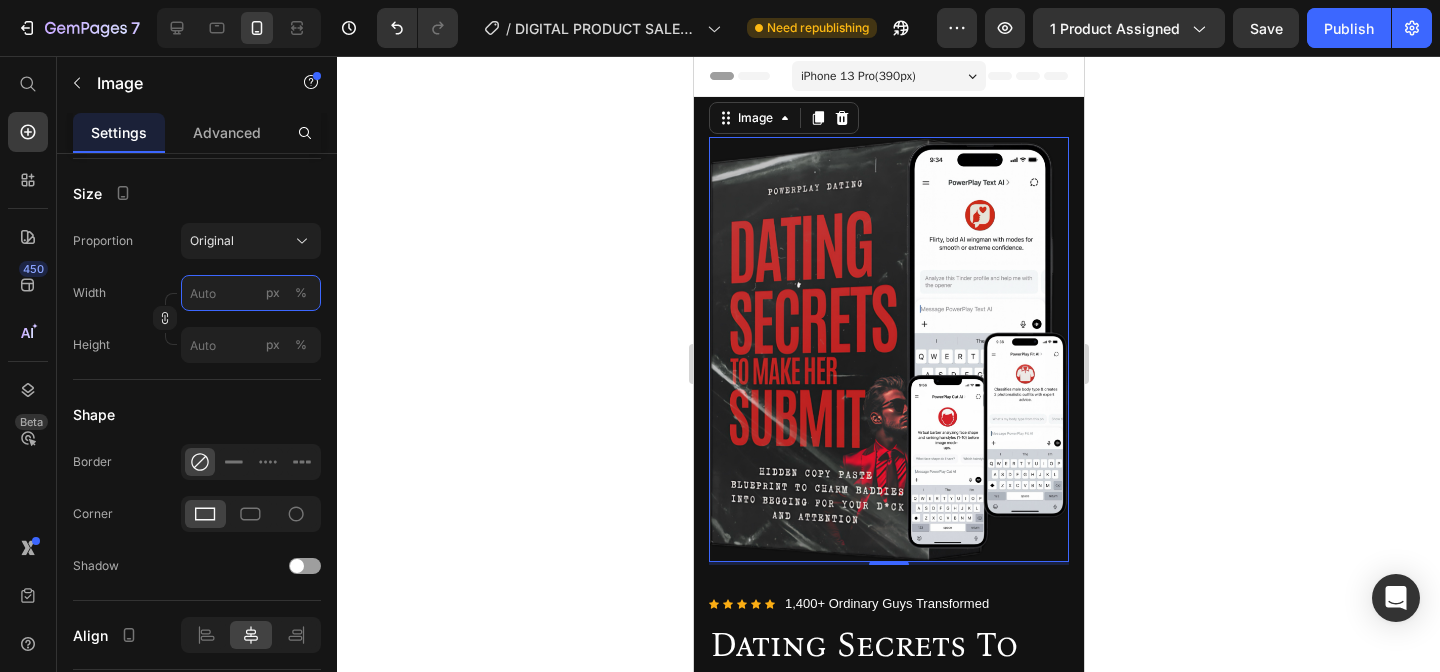 type on "9" 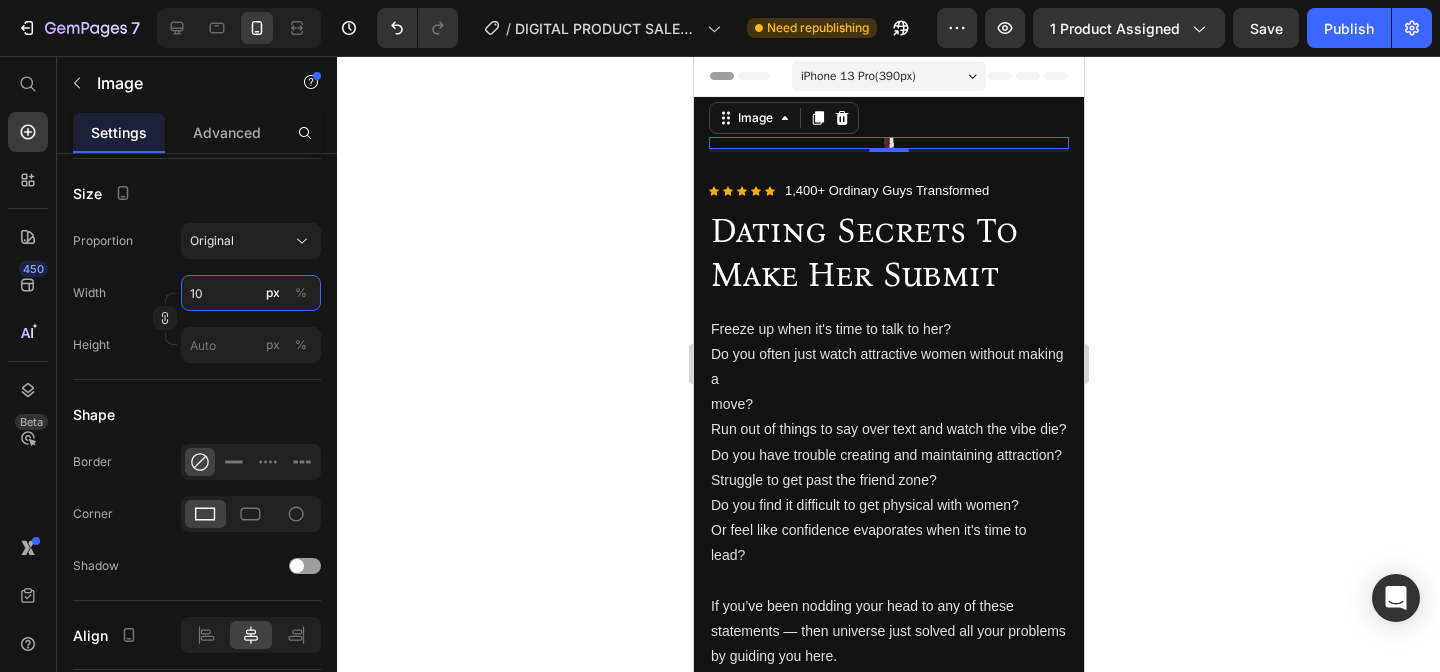 type on "1" 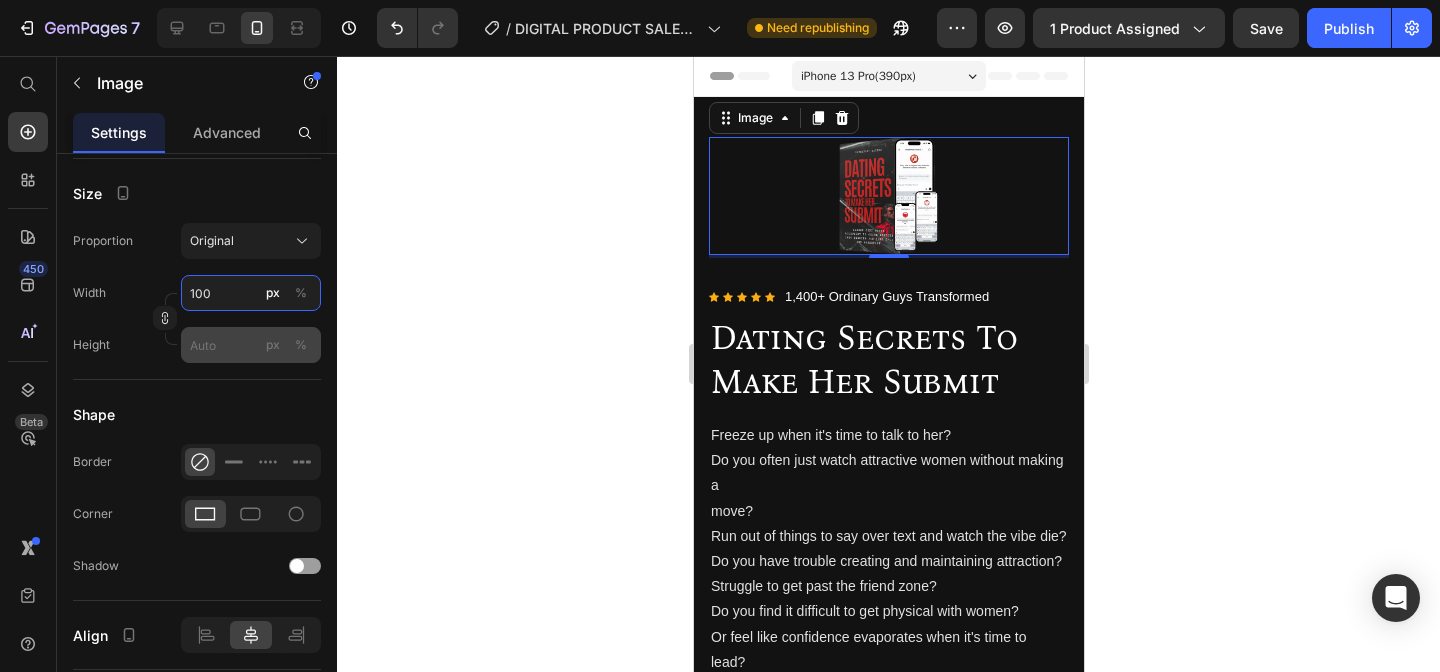 type on "100" 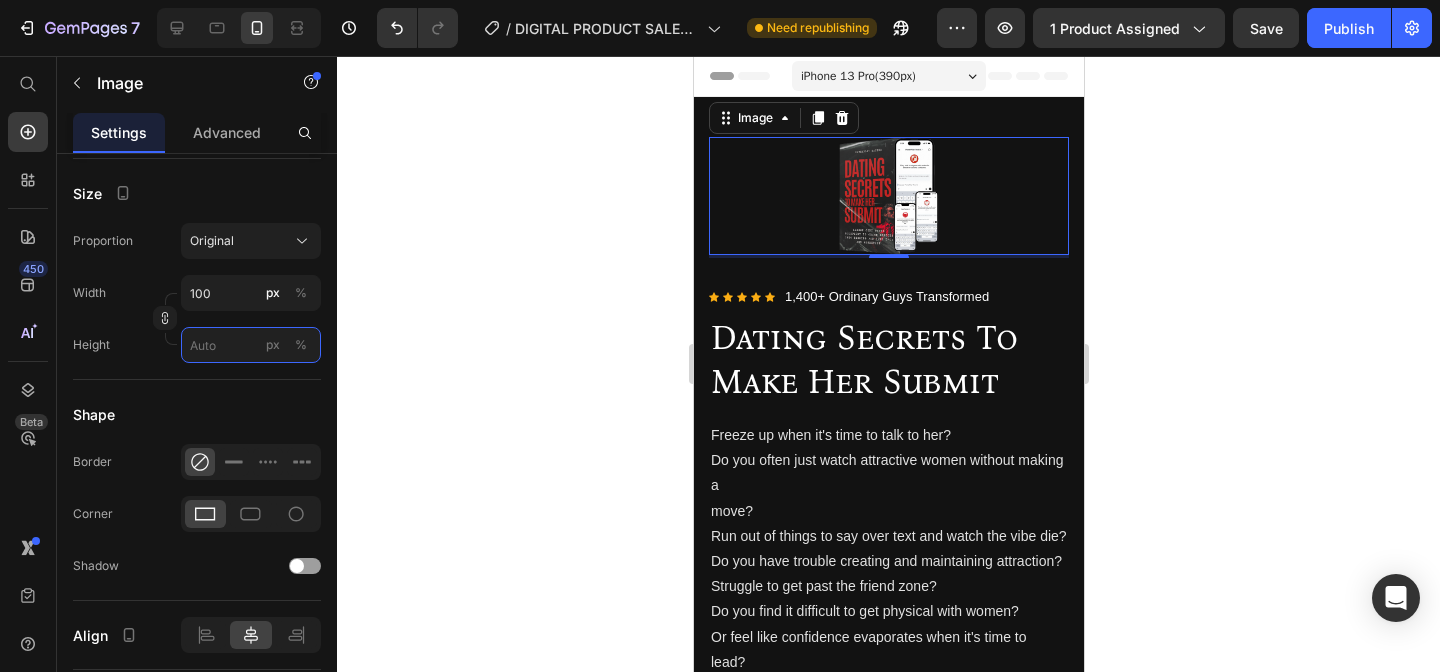 click on "px %" at bounding box center (251, 345) 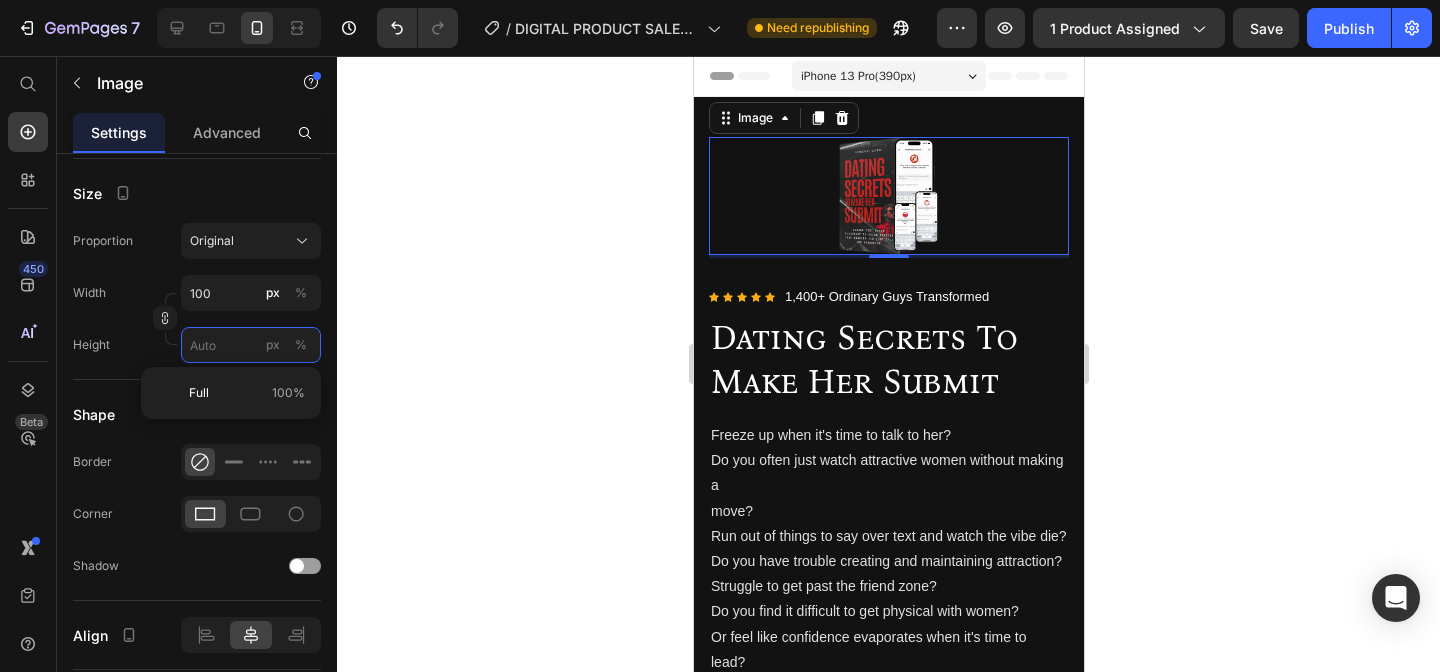 type 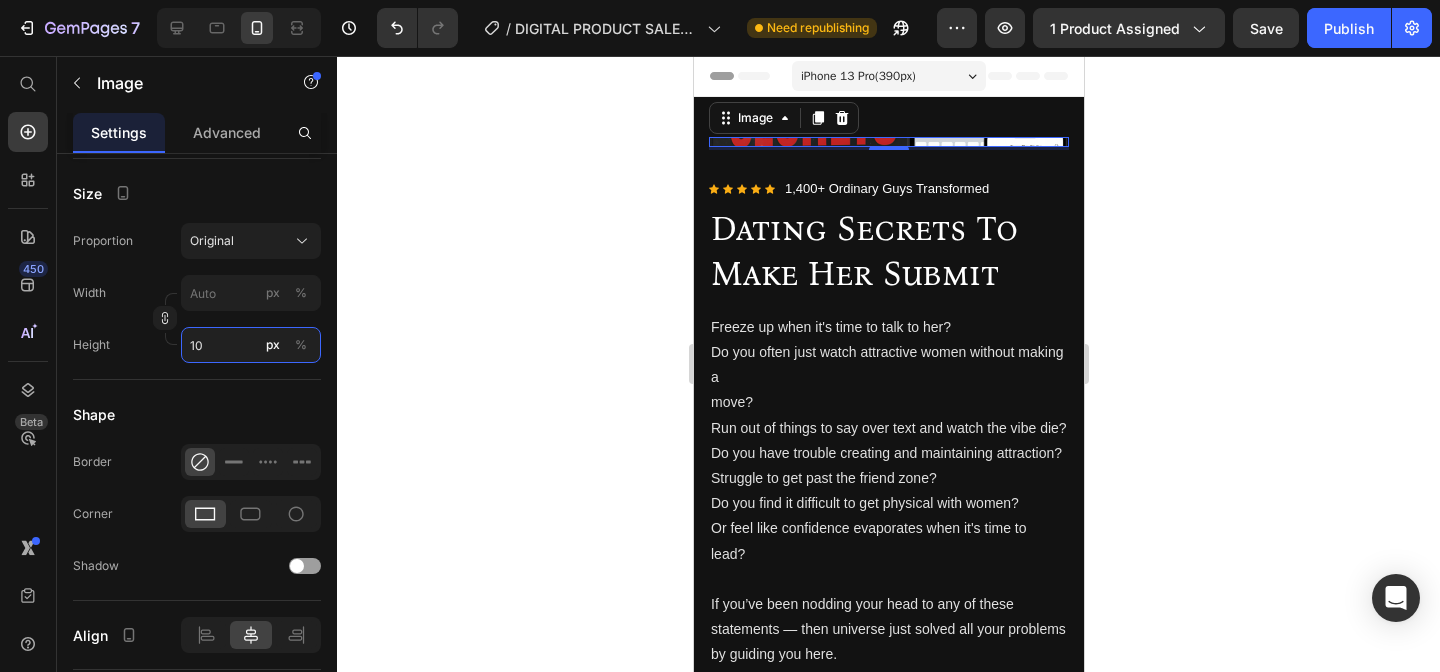 type on "1" 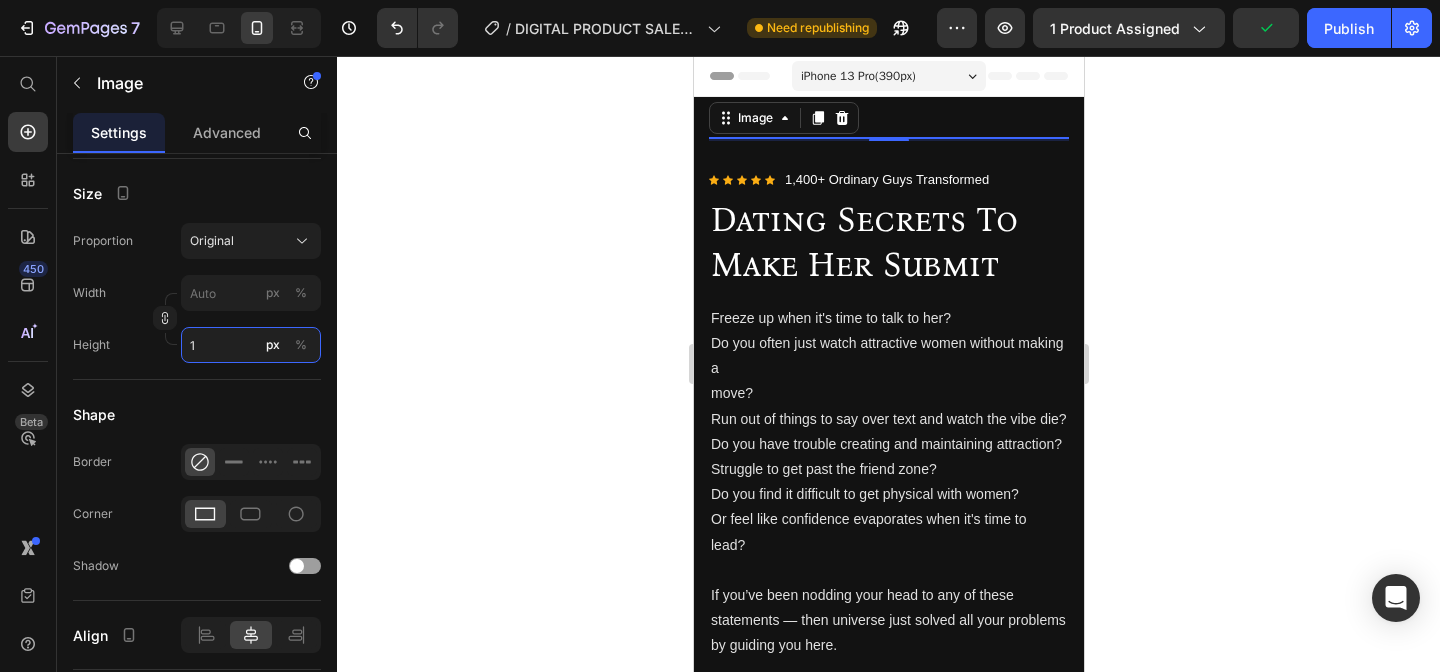 click on "1" at bounding box center [251, 345] 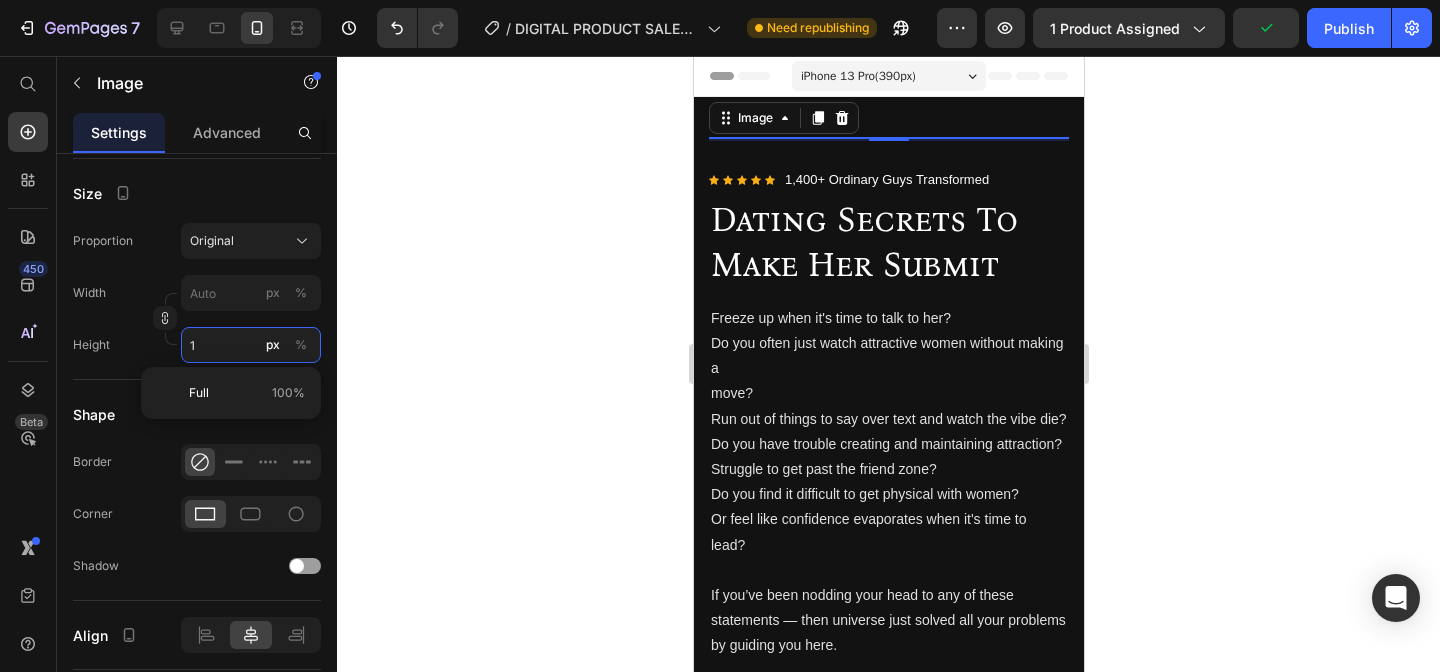 type on "1" 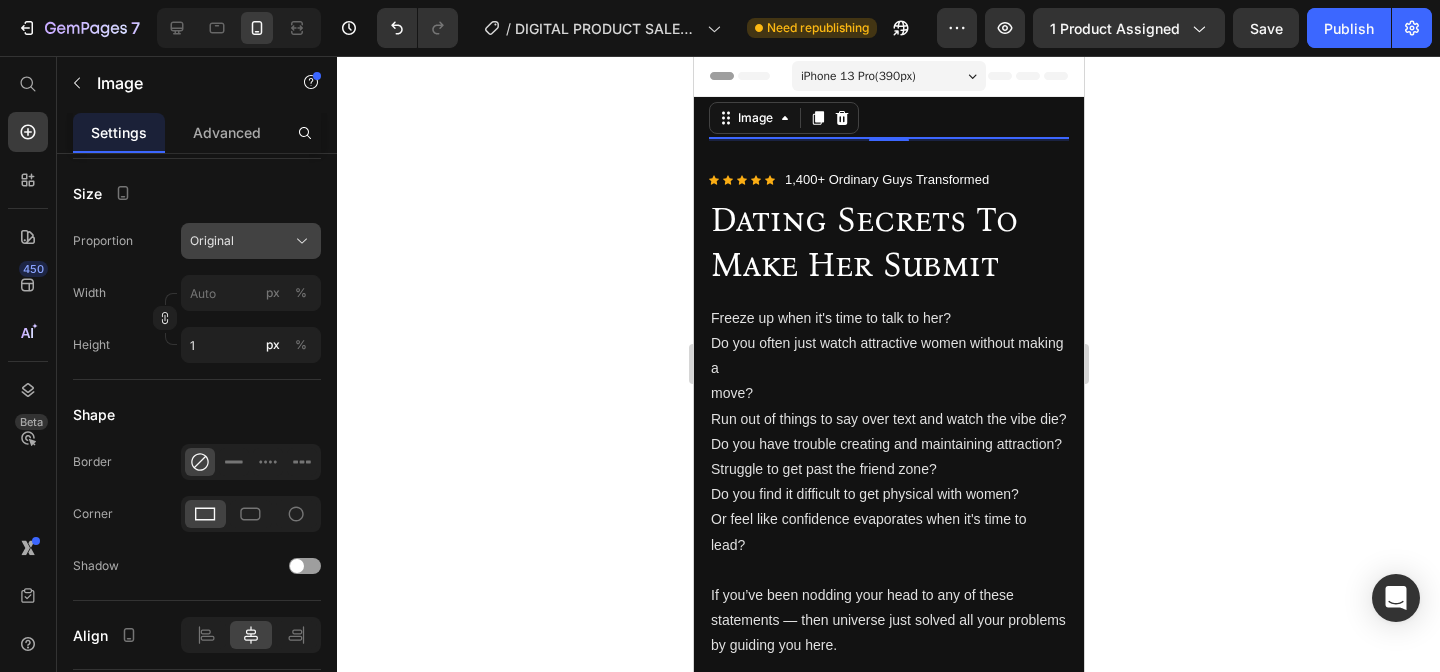 click on "Size" at bounding box center (197, 193) 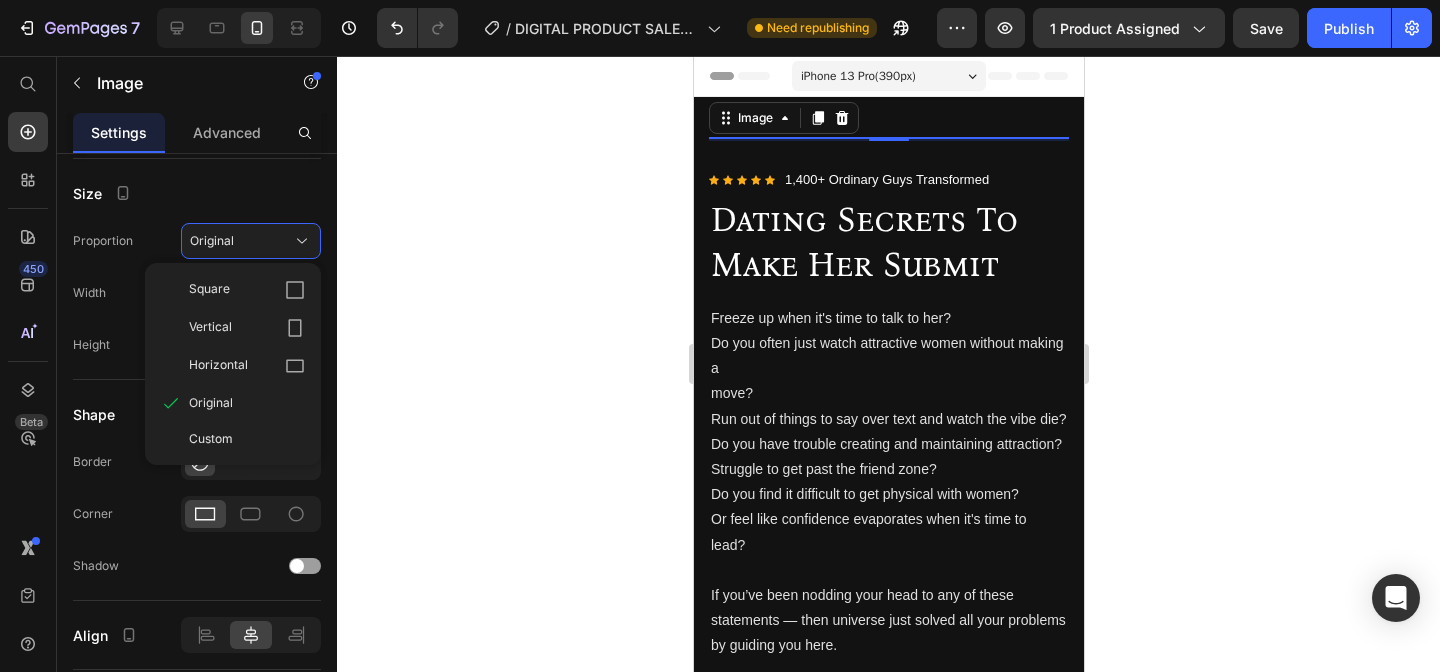 click on "Original" at bounding box center [211, 403] 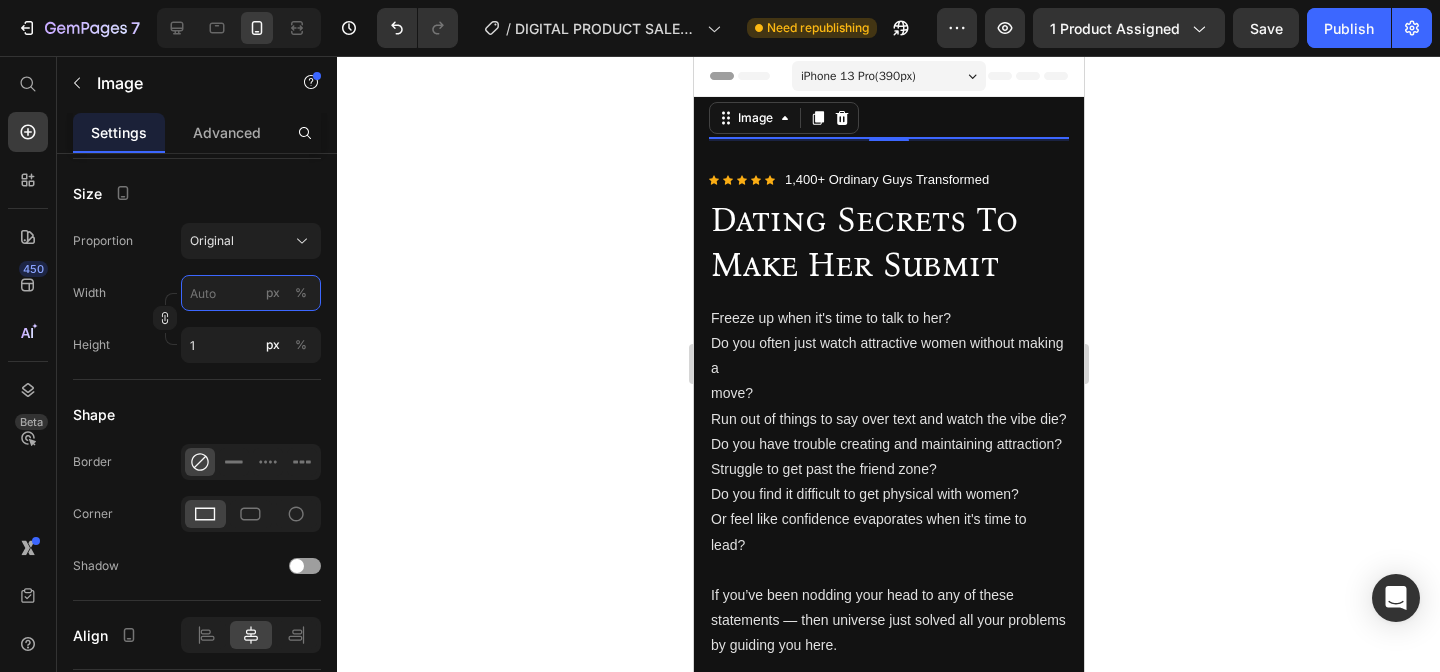 click on "px %" at bounding box center (251, 293) 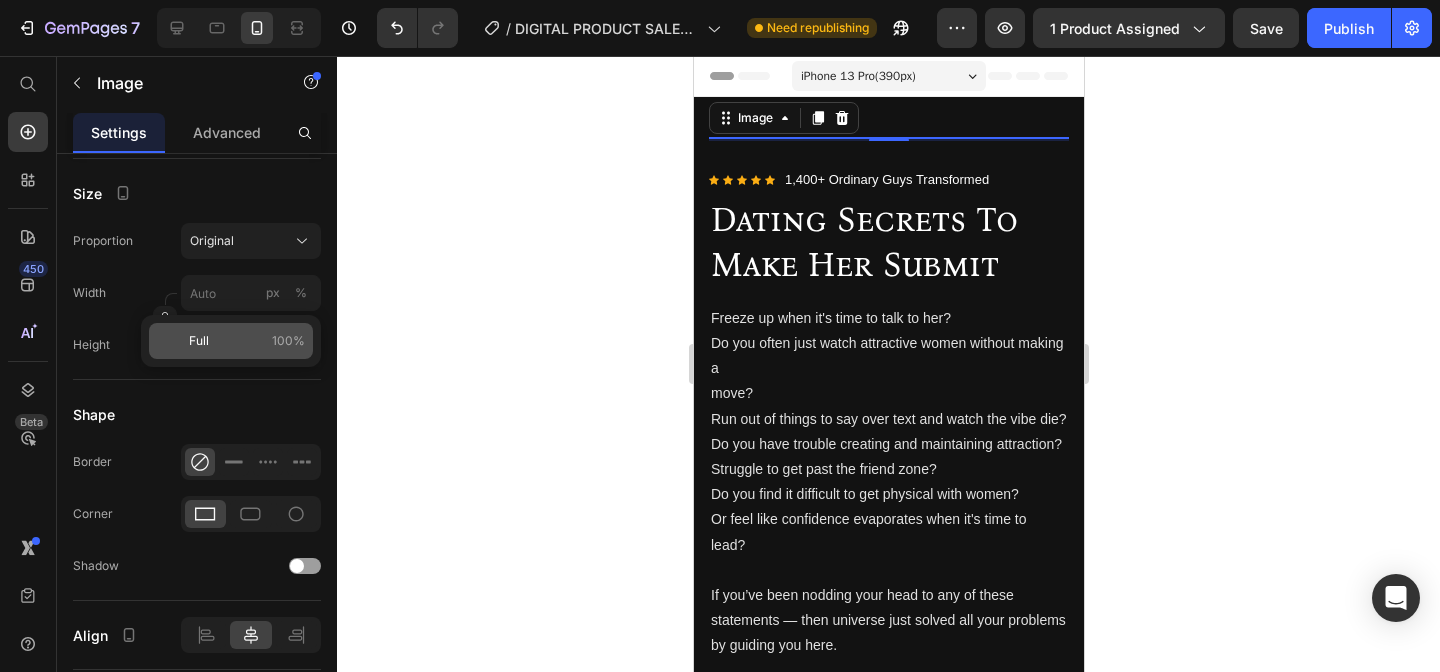 click on "Full" at bounding box center (199, 341) 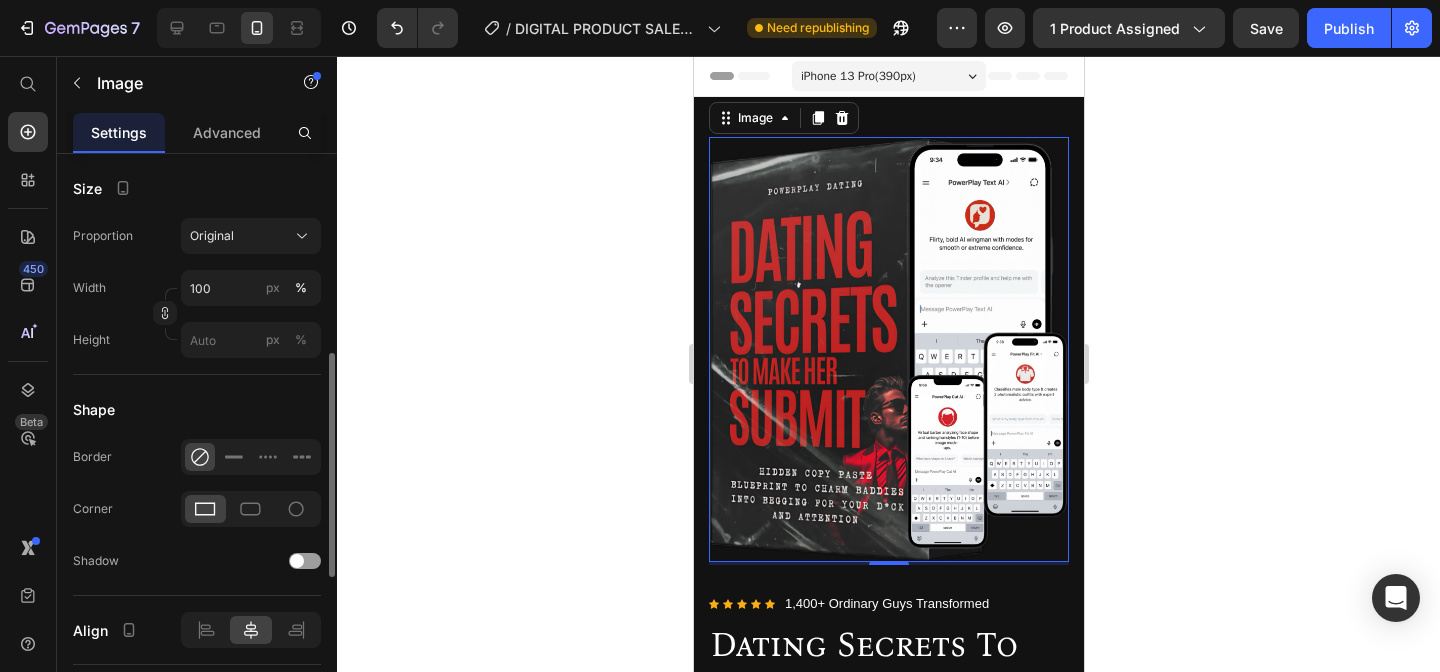 scroll, scrollTop: 542, scrollLeft: 0, axis: vertical 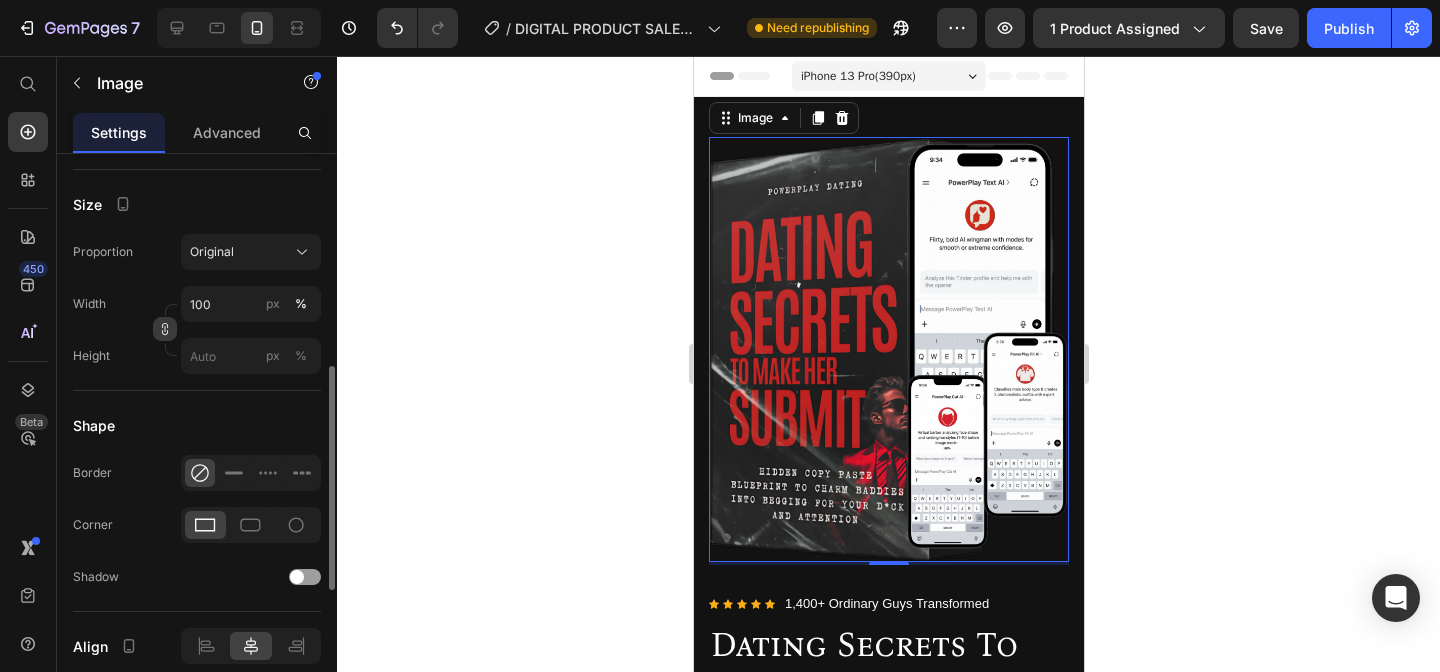 click 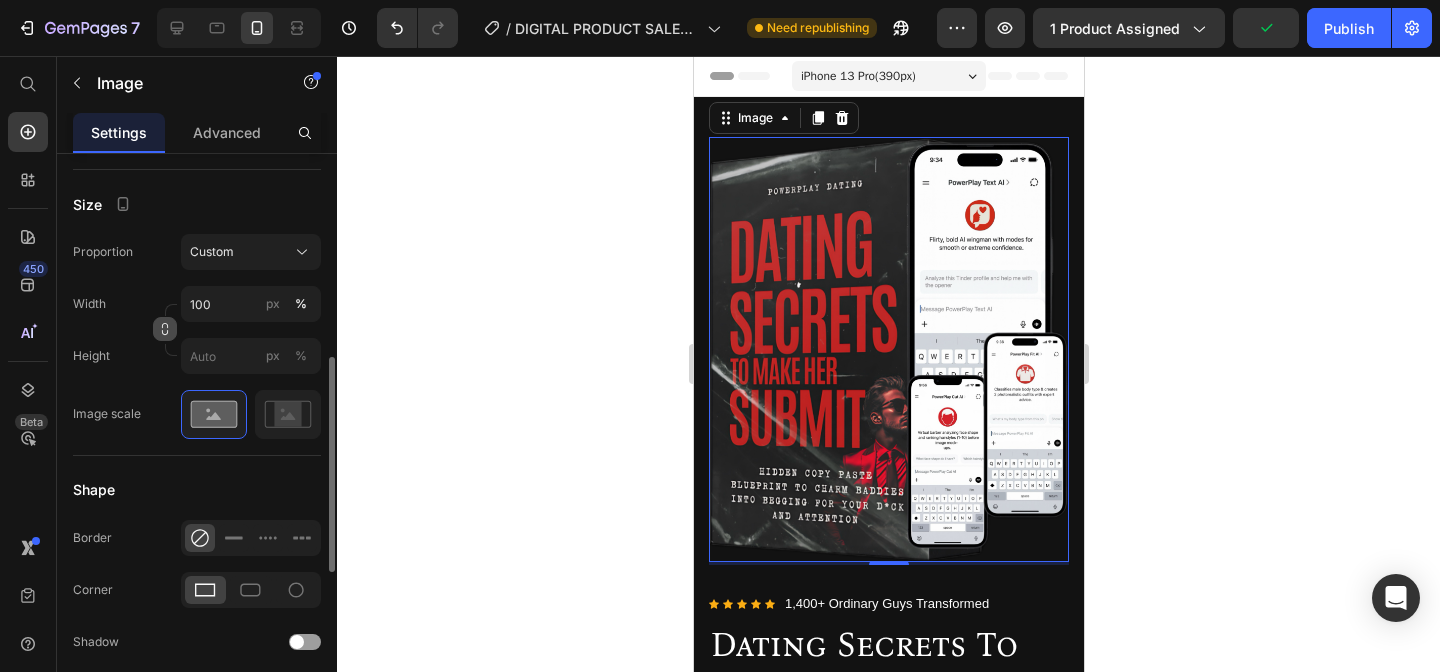 click 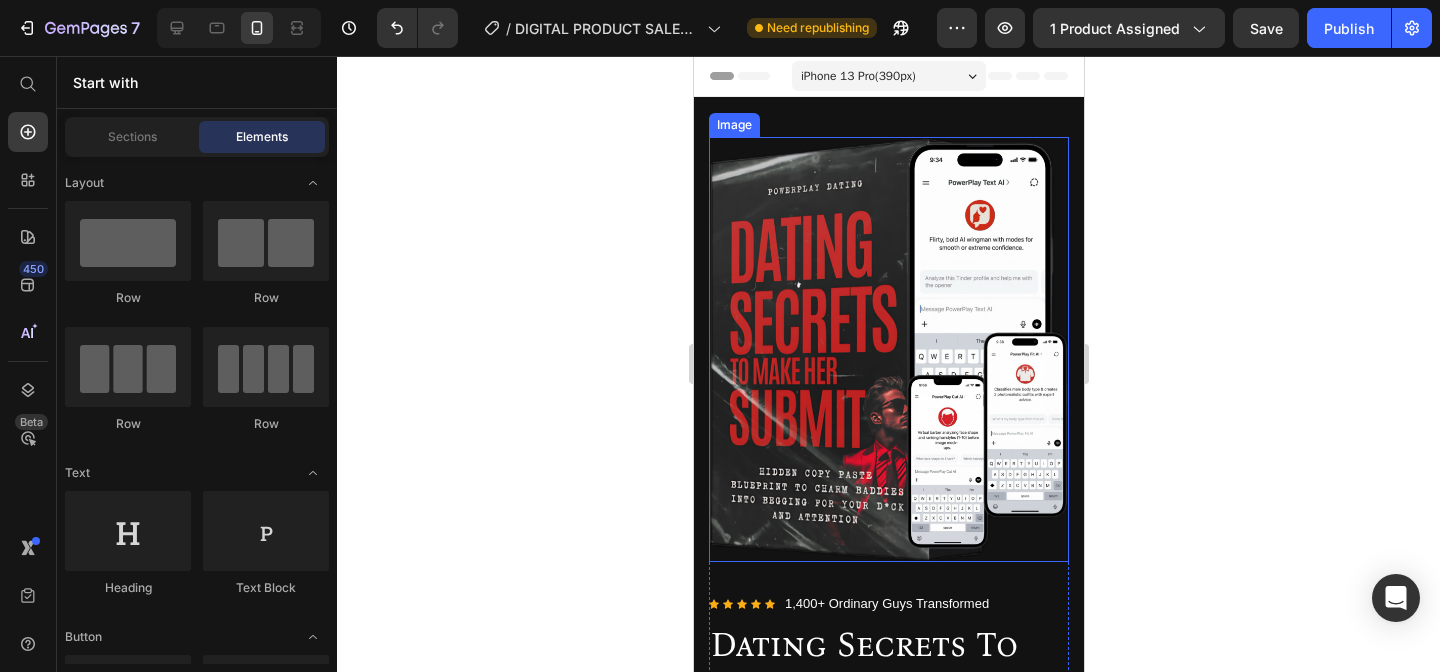 click at bounding box center [888, 349] 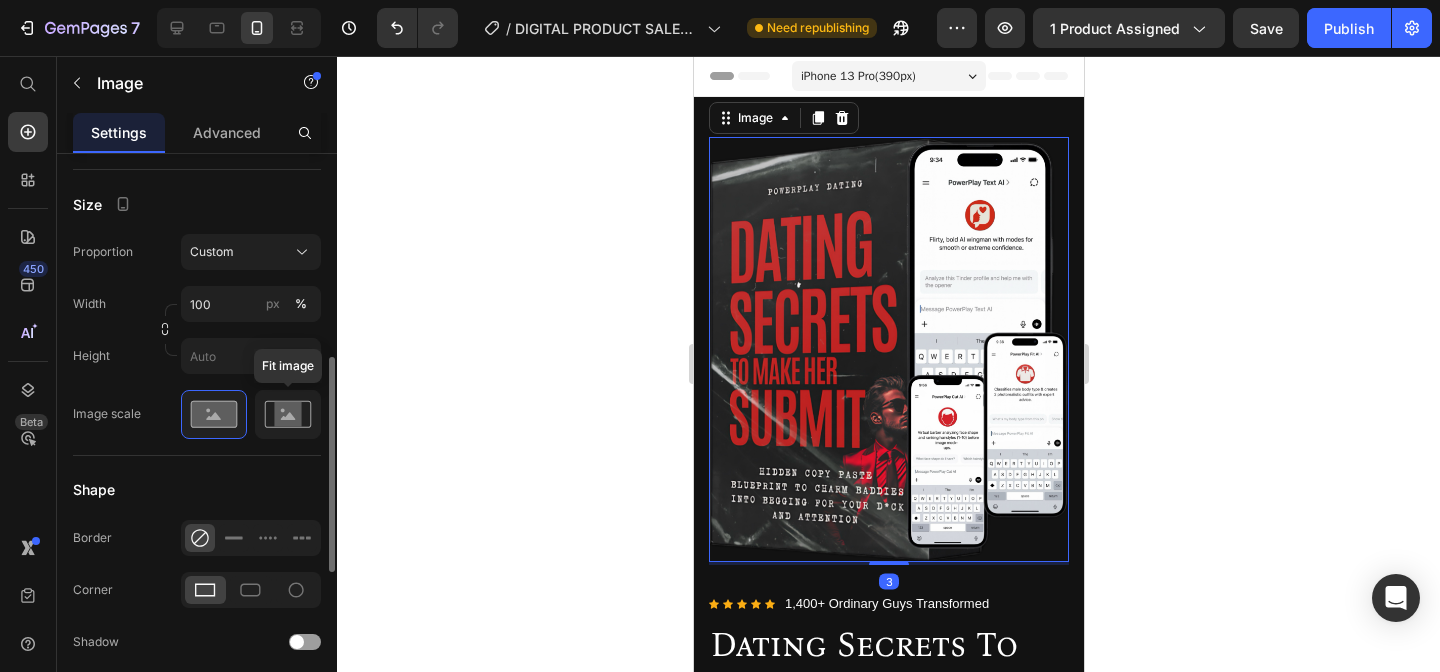 click 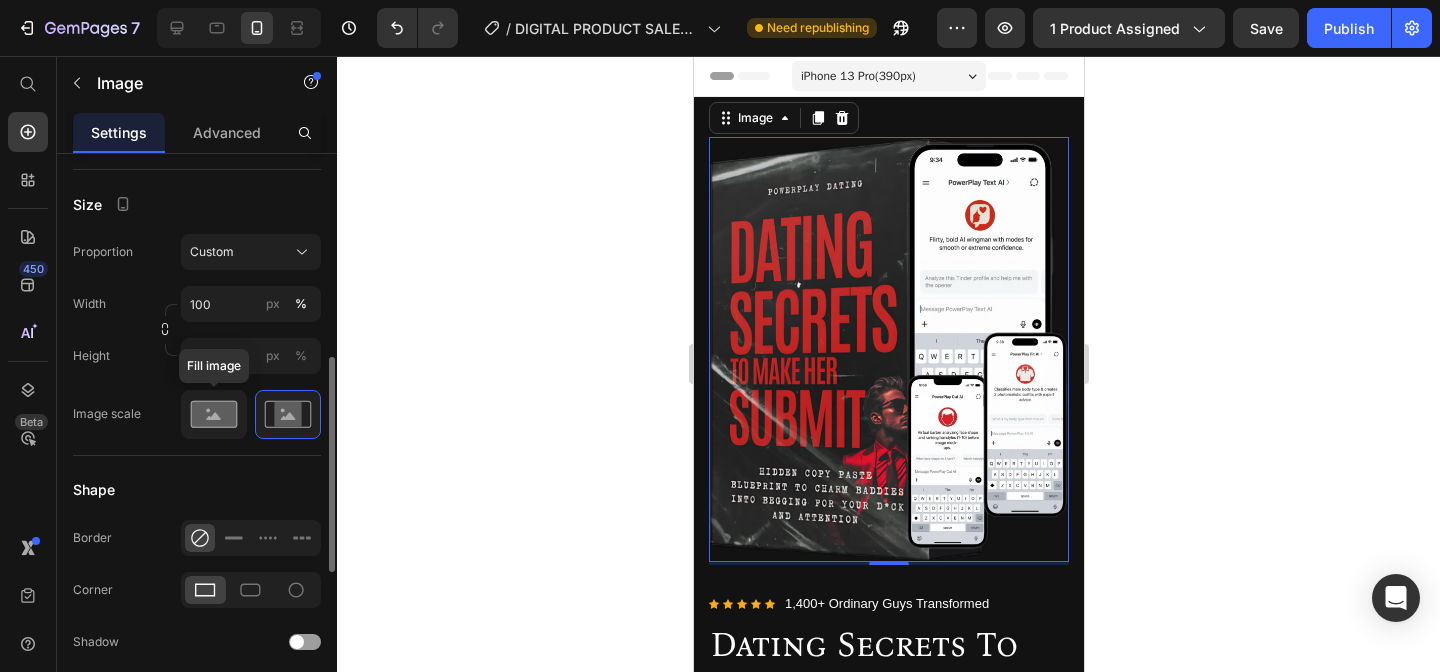 click 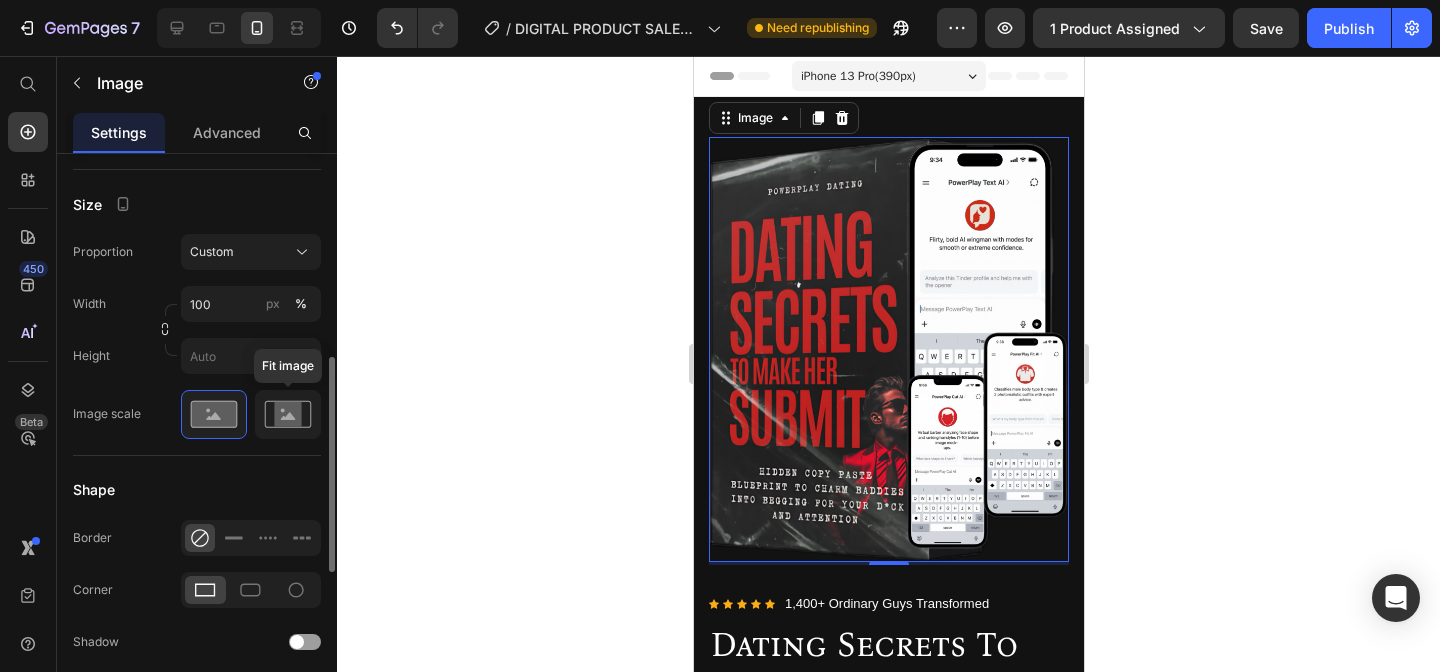 click 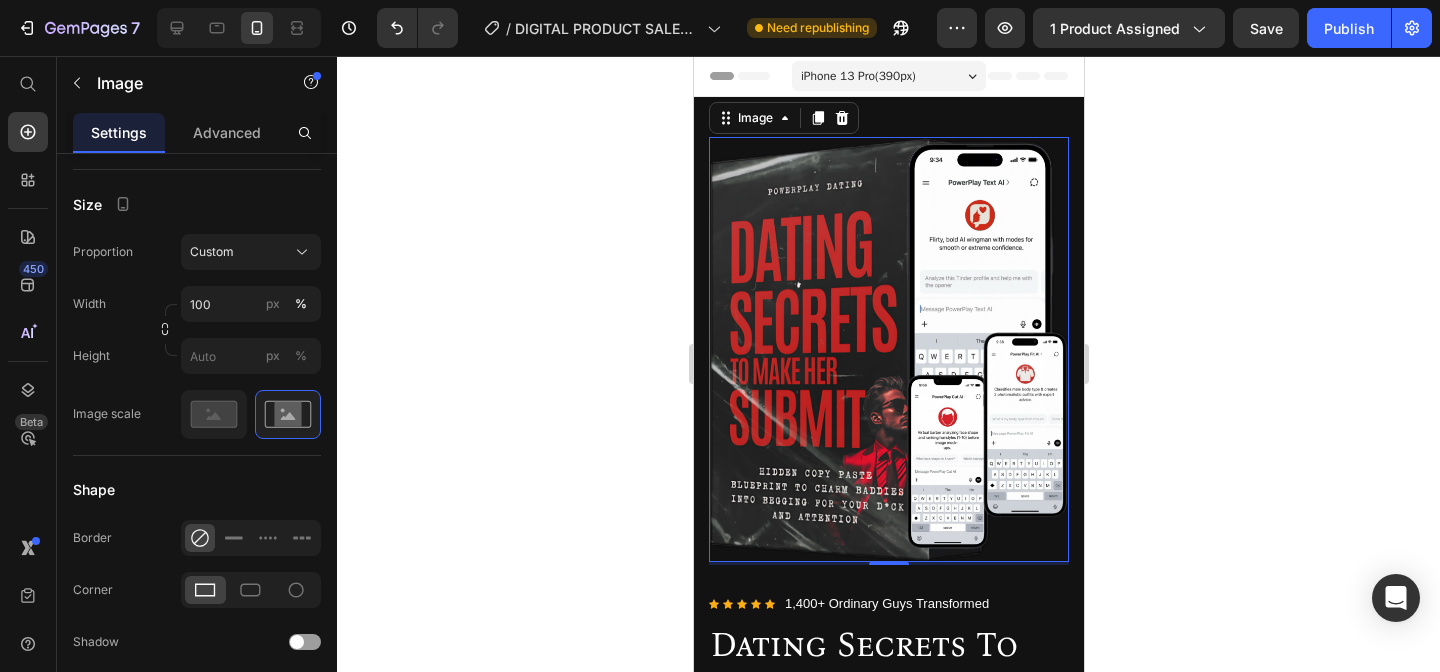 click at bounding box center [888, 349] 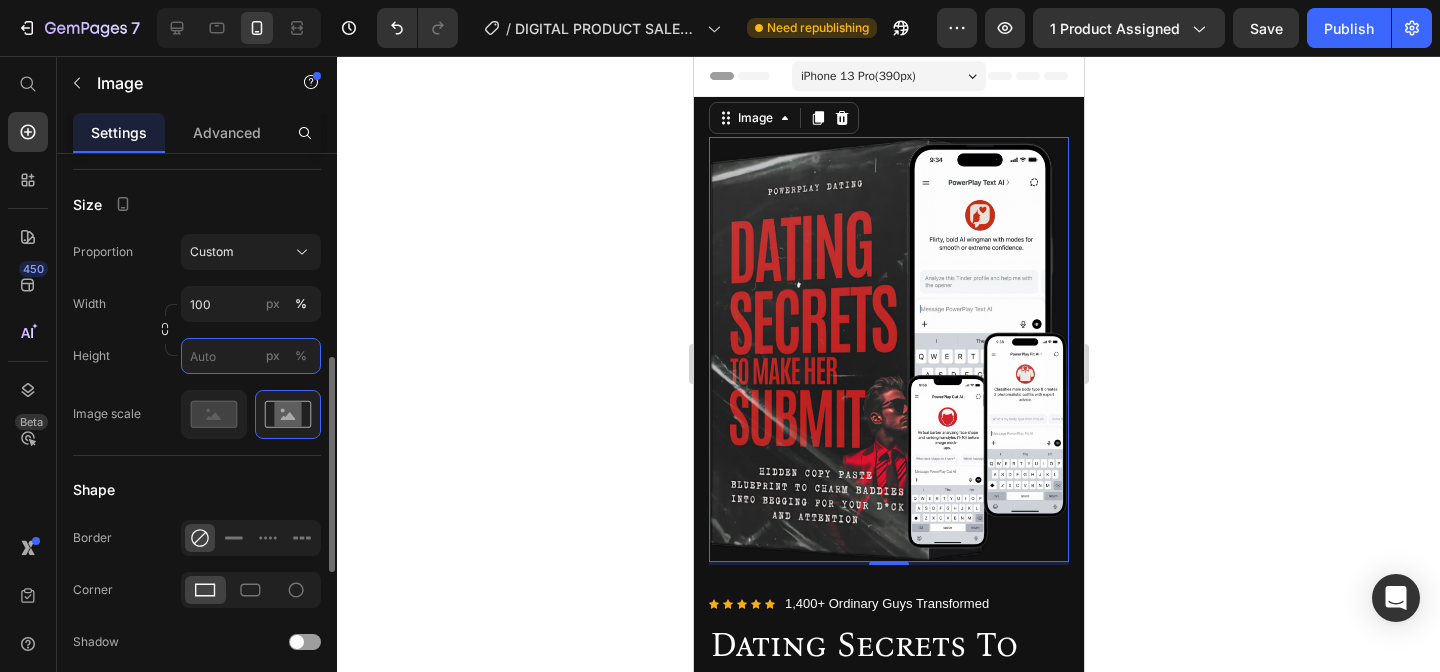 click on "px %" at bounding box center (251, 356) 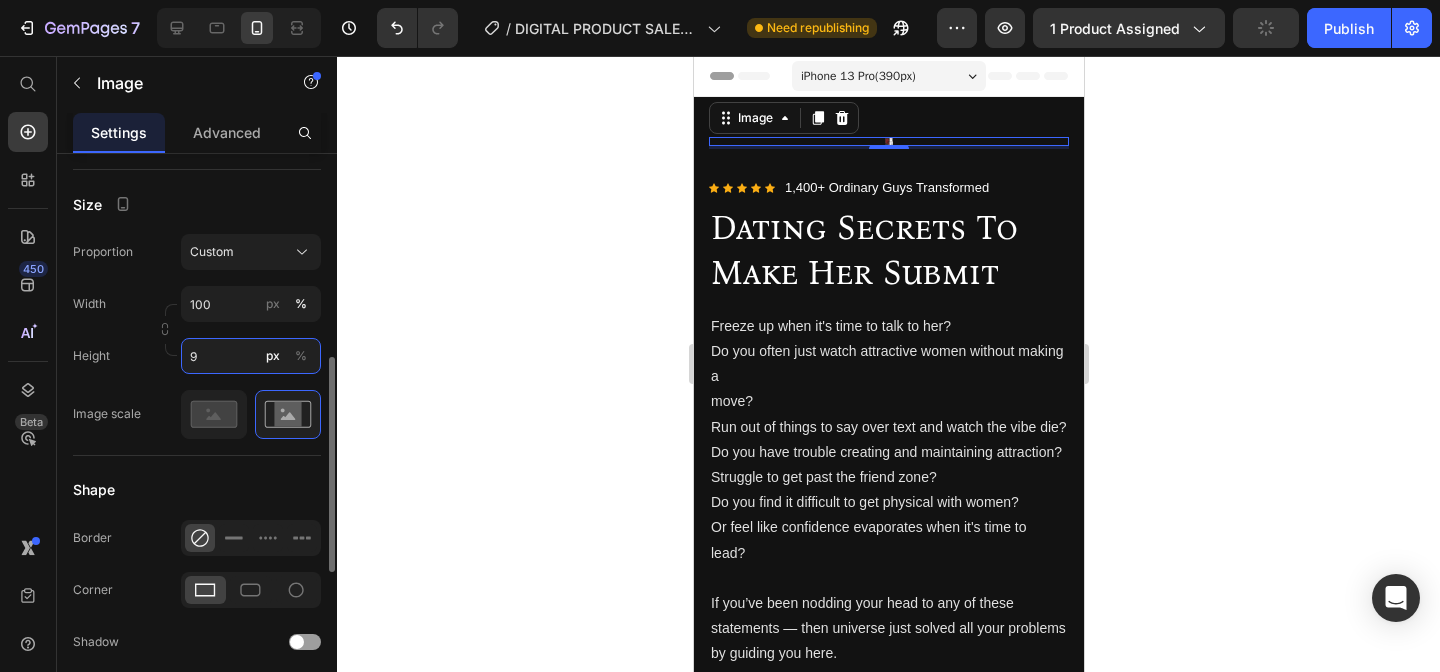 type on "90" 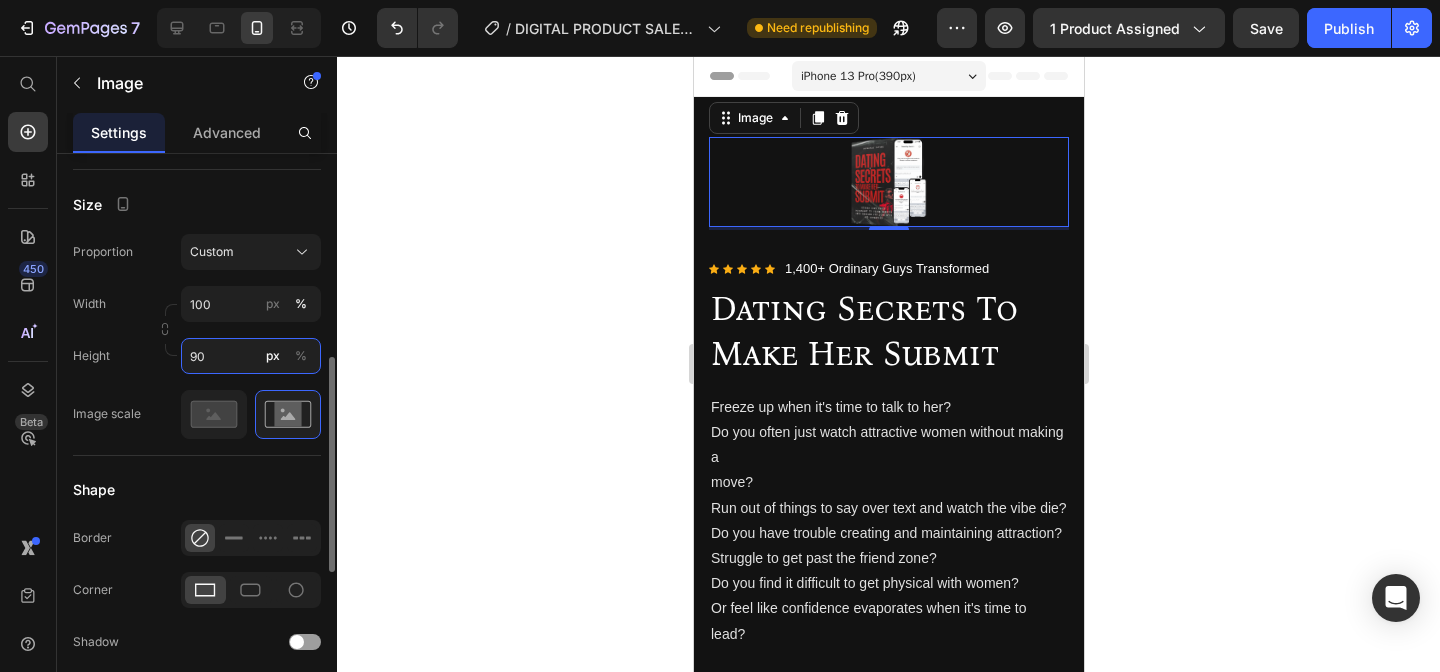 type on "9" 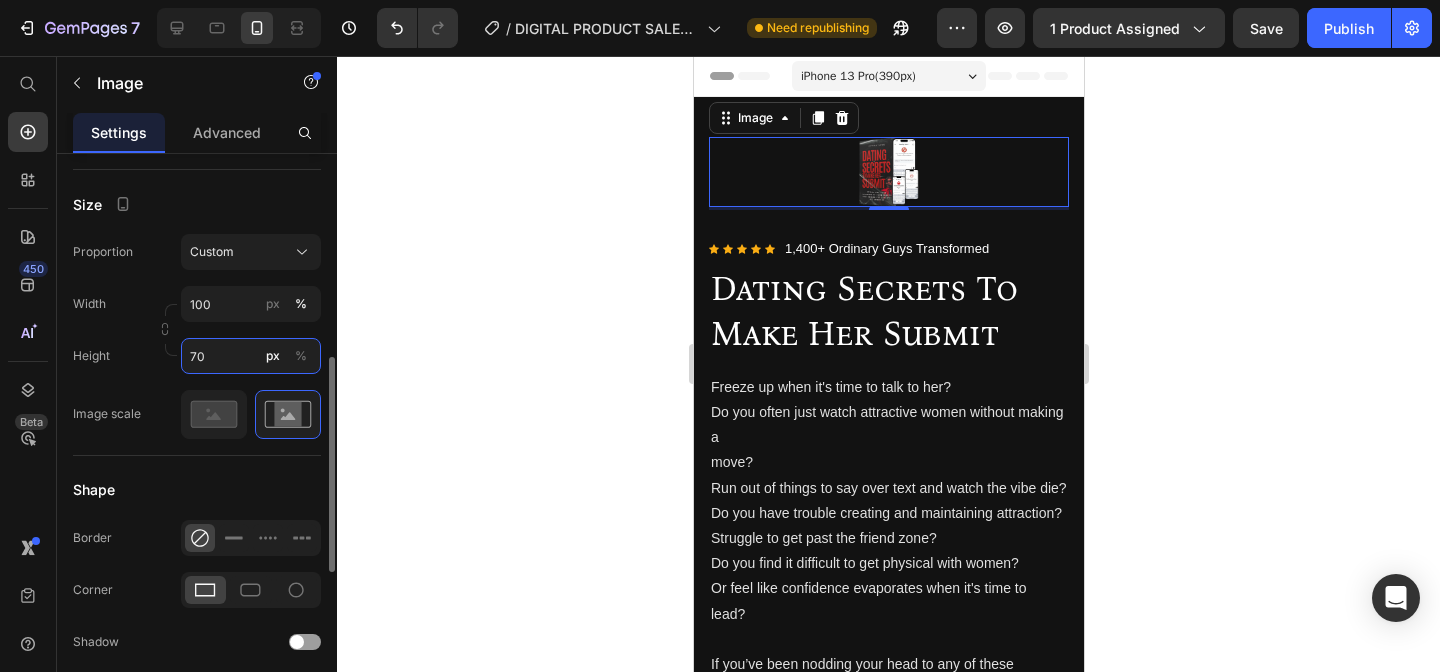 type on "7" 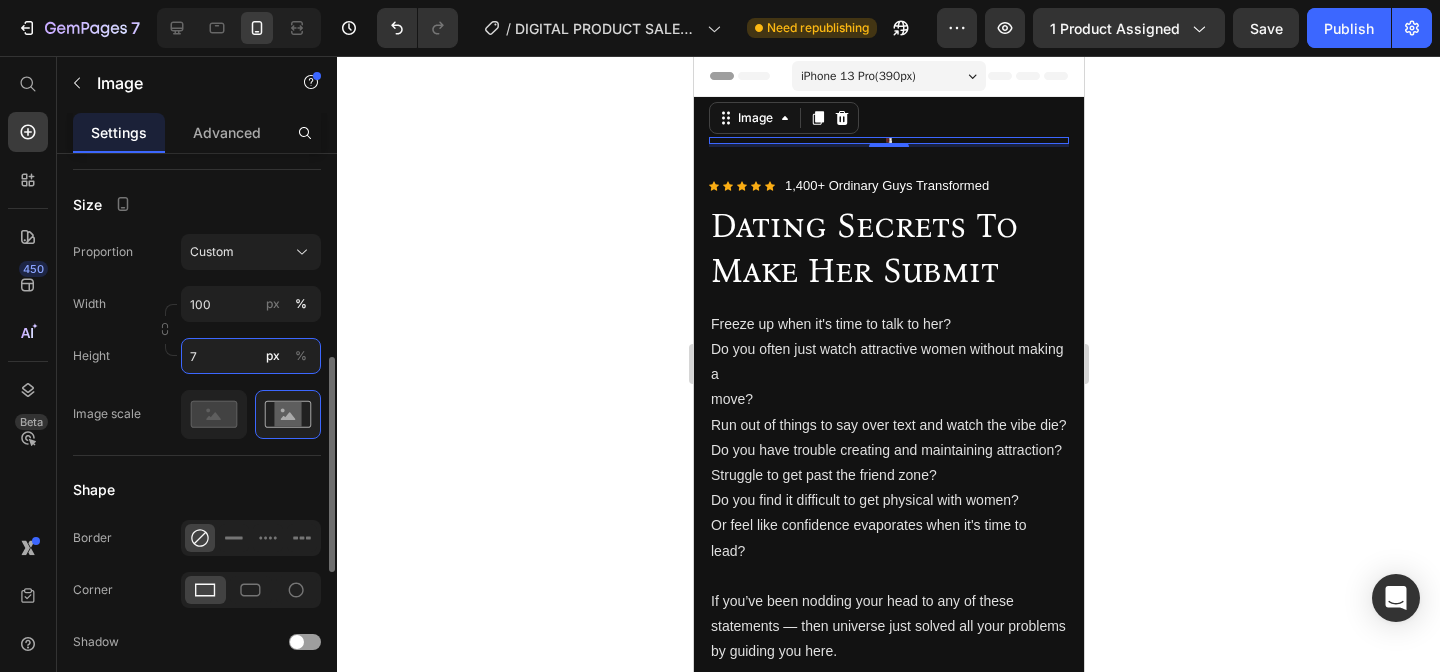 type 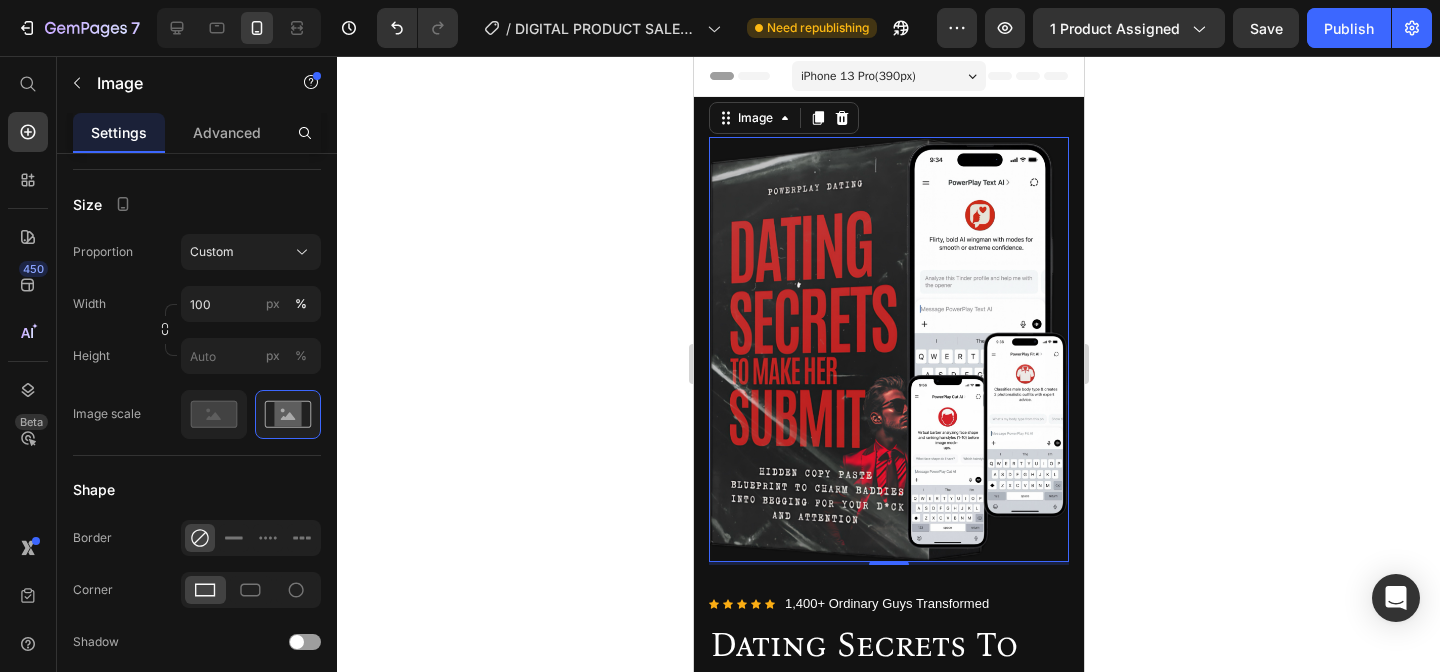 click 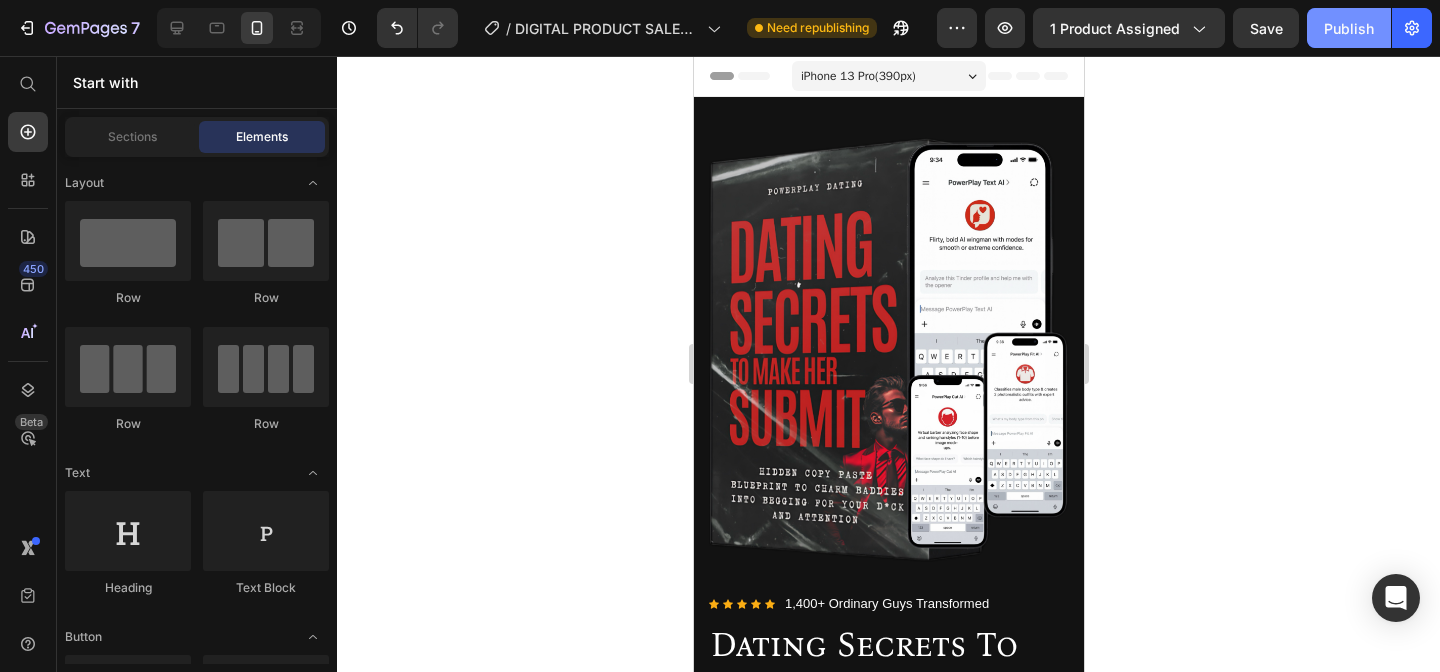 click on "Publish" at bounding box center [1349, 28] 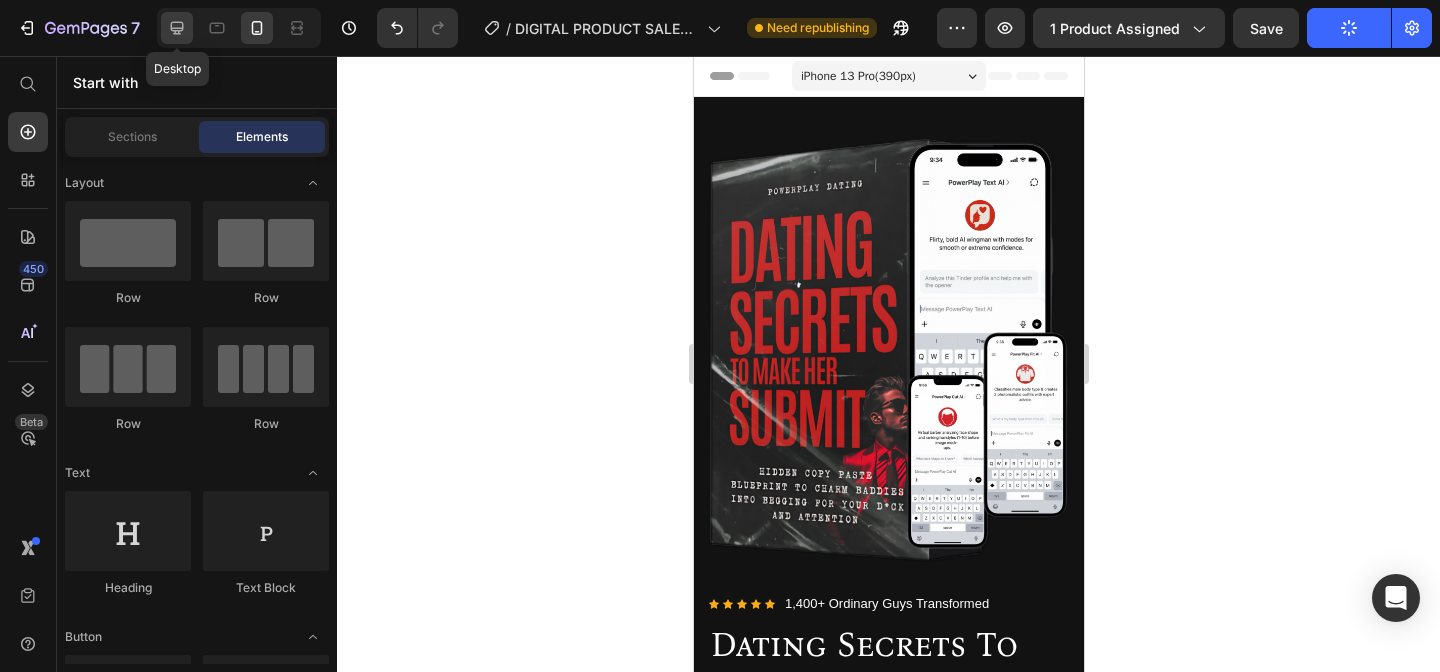 click 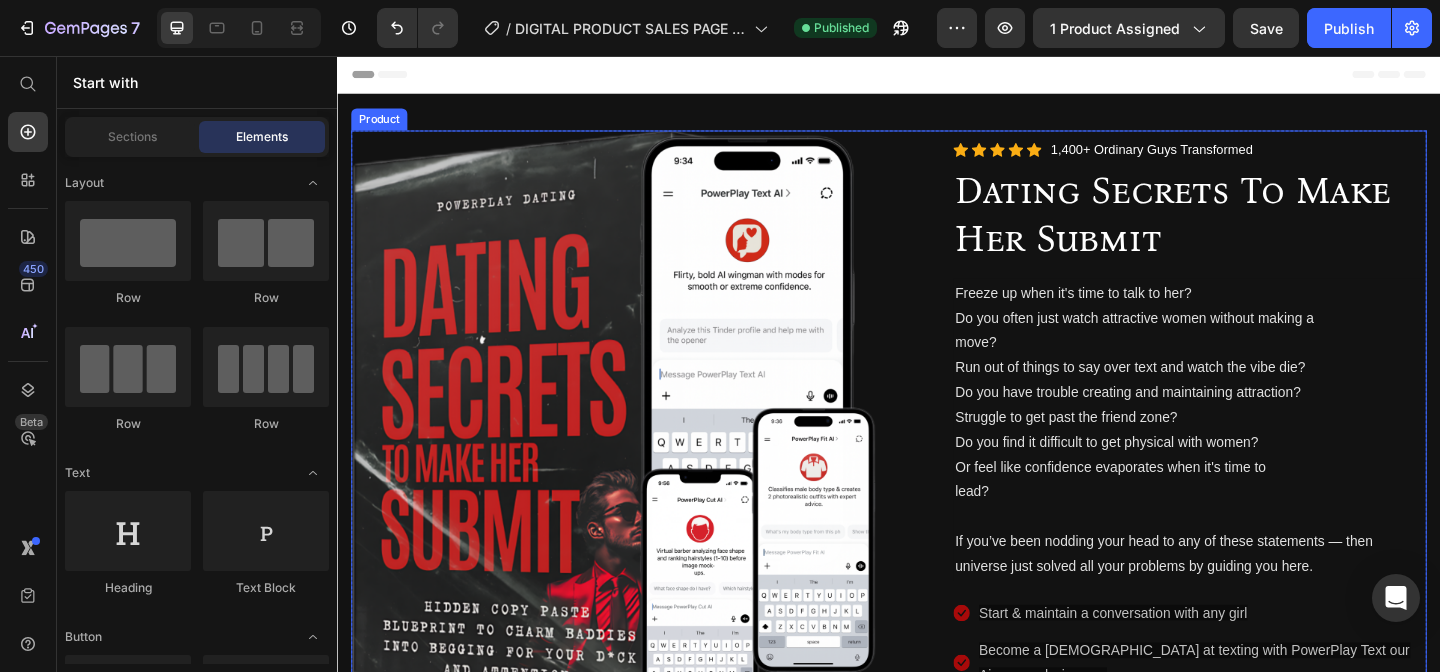 click at bounding box center (637, 466) 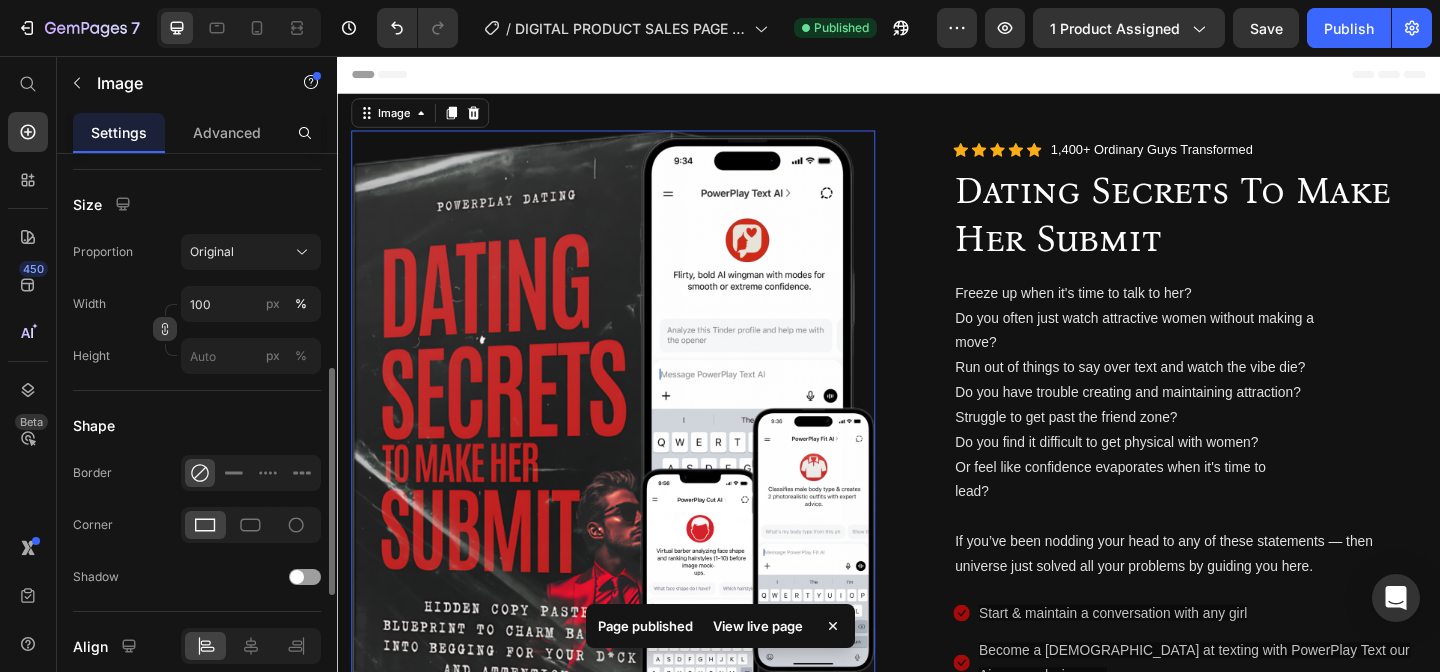 click 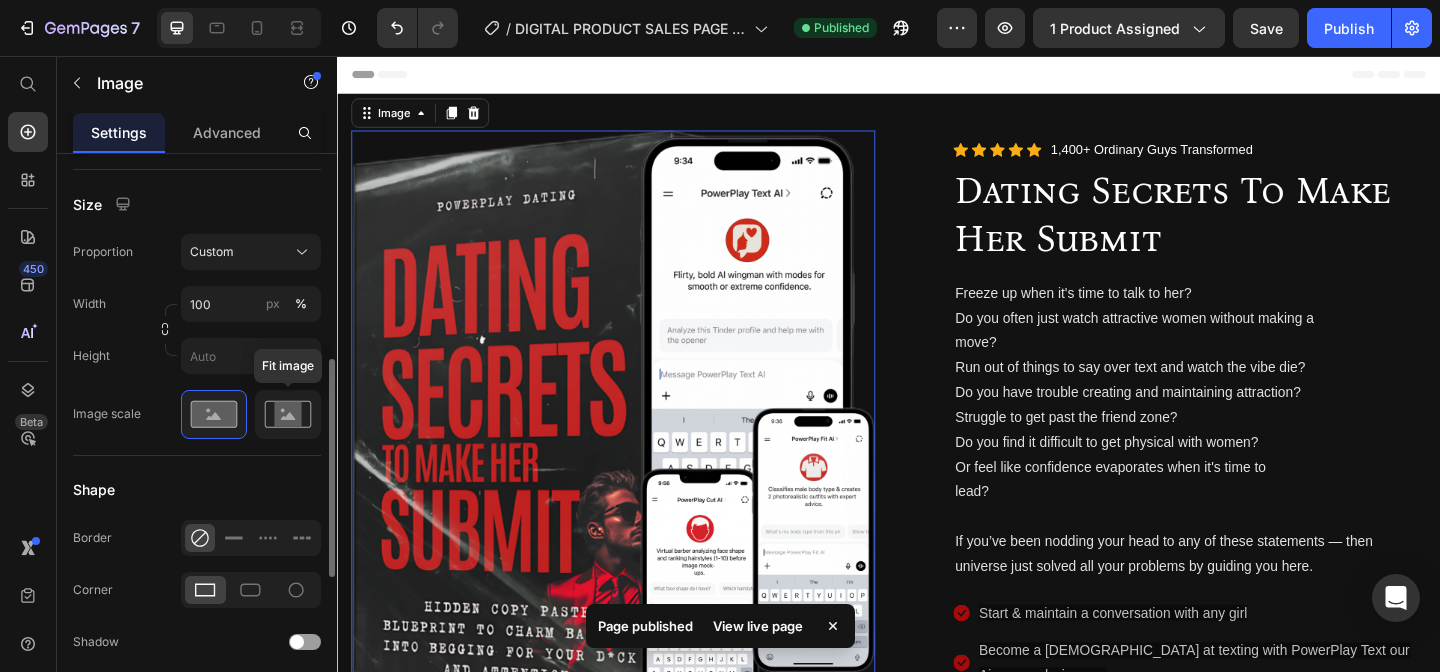 click 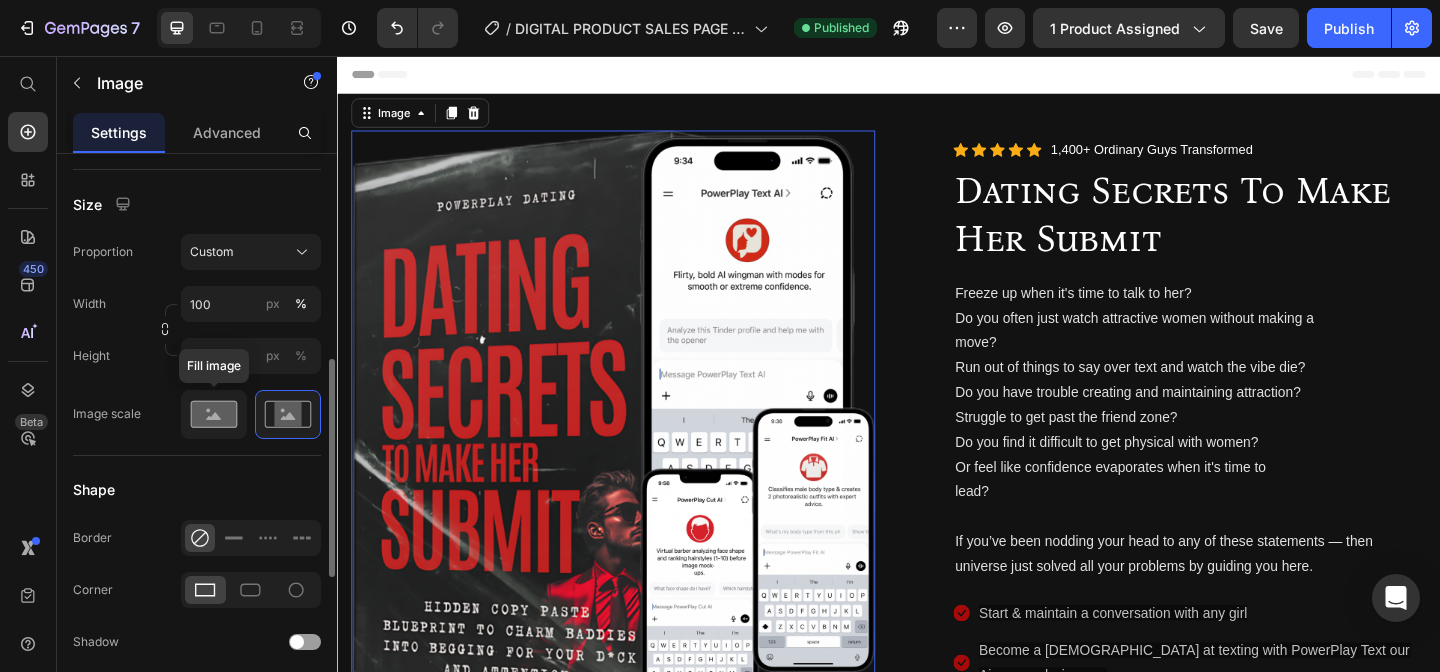 click 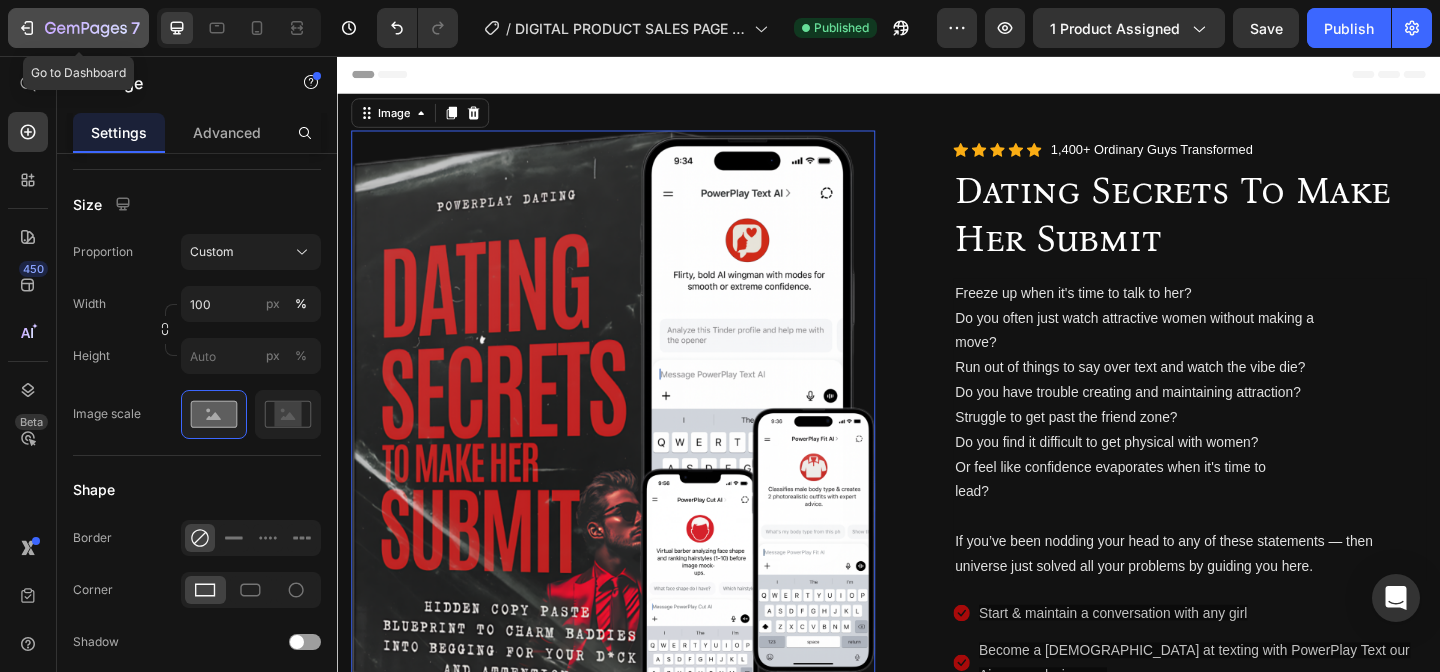 click 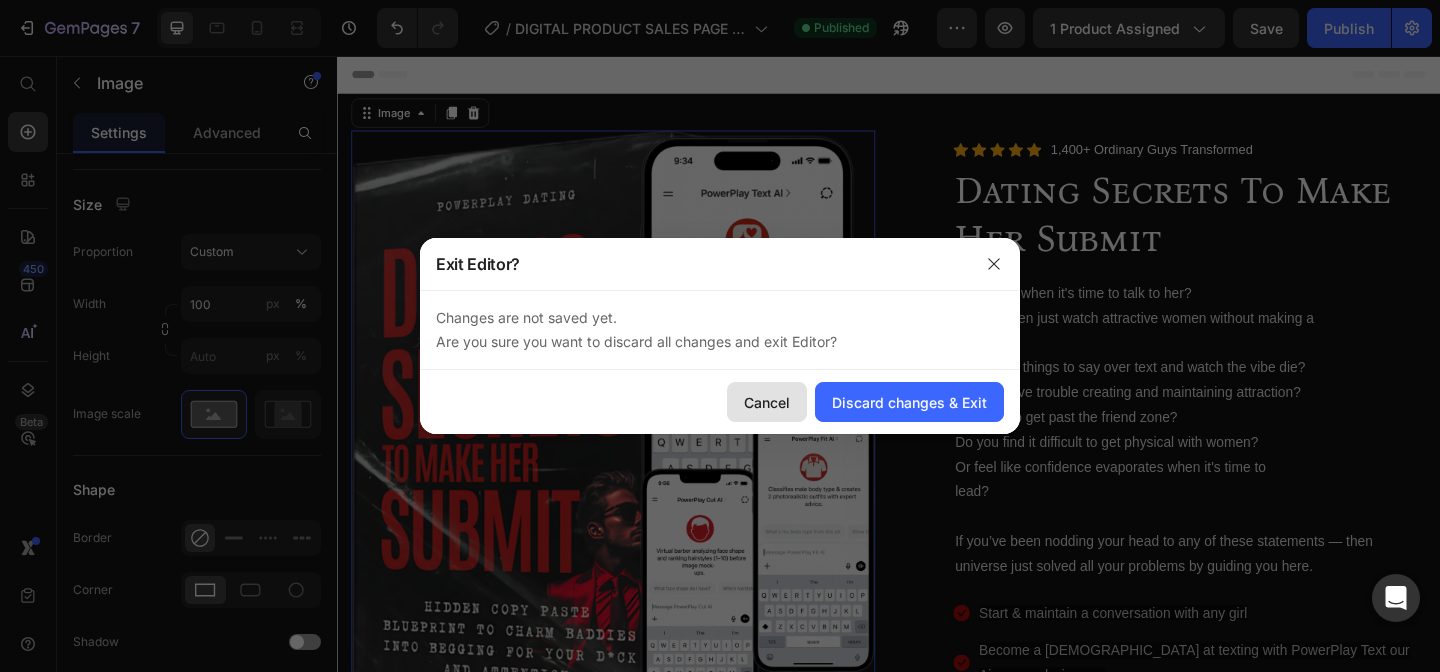 click on "Cancel" at bounding box center [767, 402] 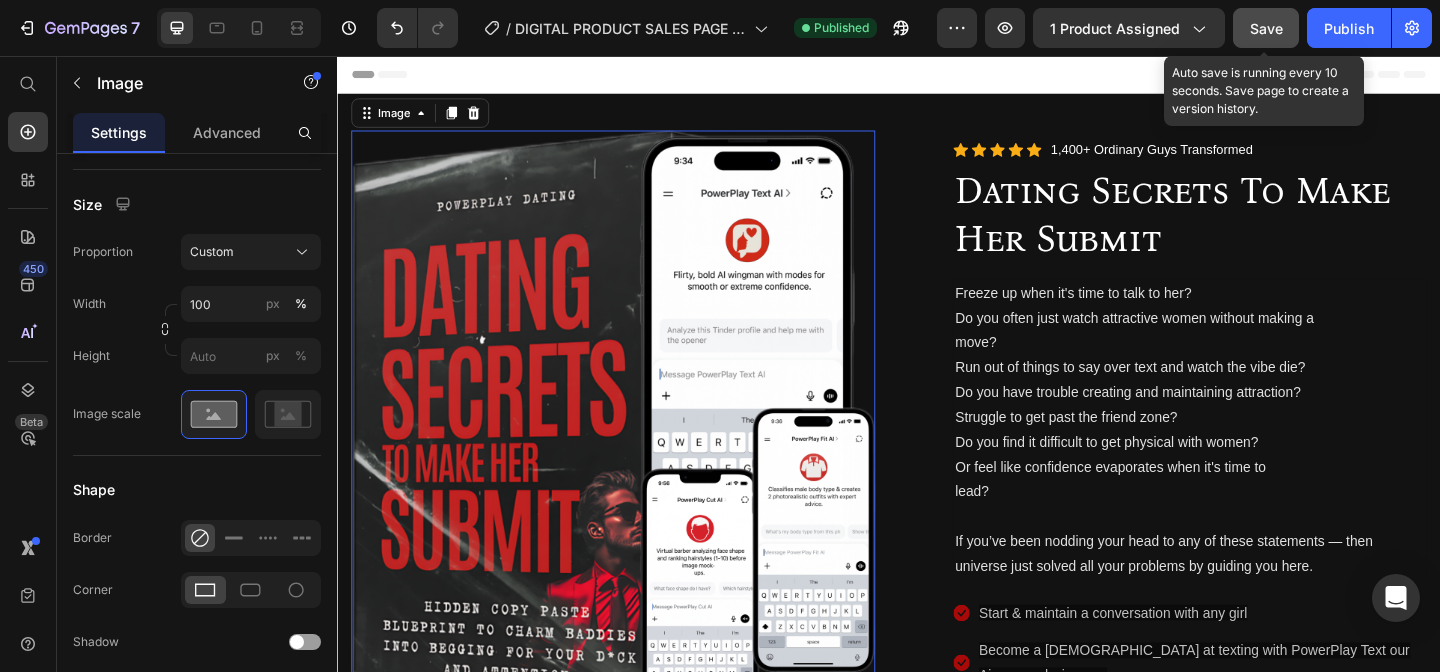 click on "Save" at bounding box center [1266, 28] 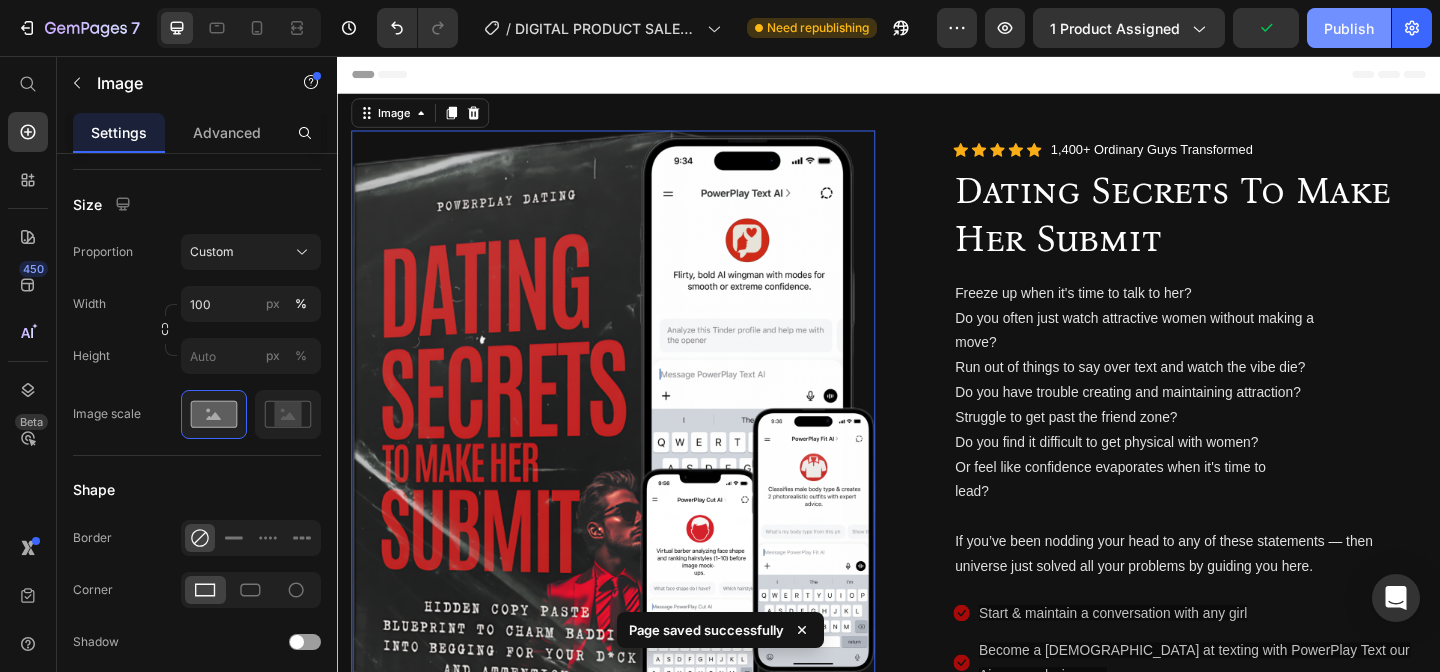 click on "Publish" at bounding box center (1349, 28) 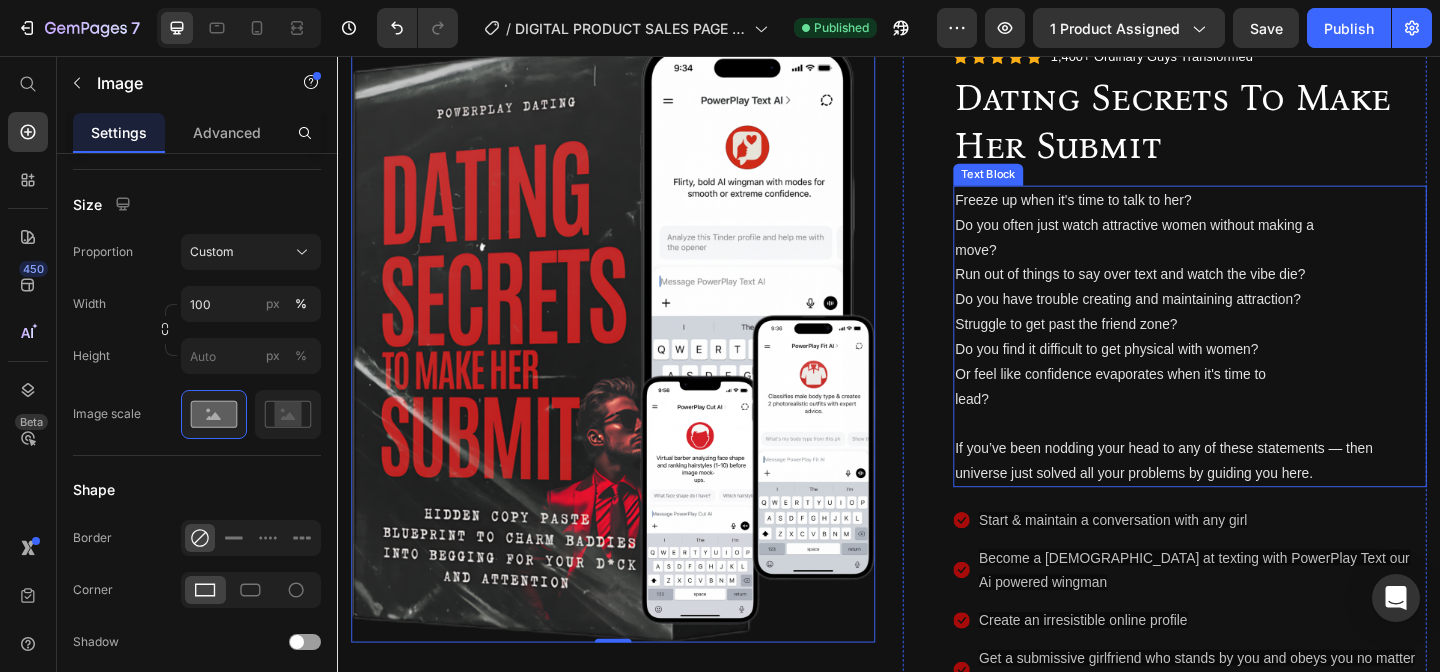 scroll, scrollTop: 0, scrollLeft: 0, axis: both 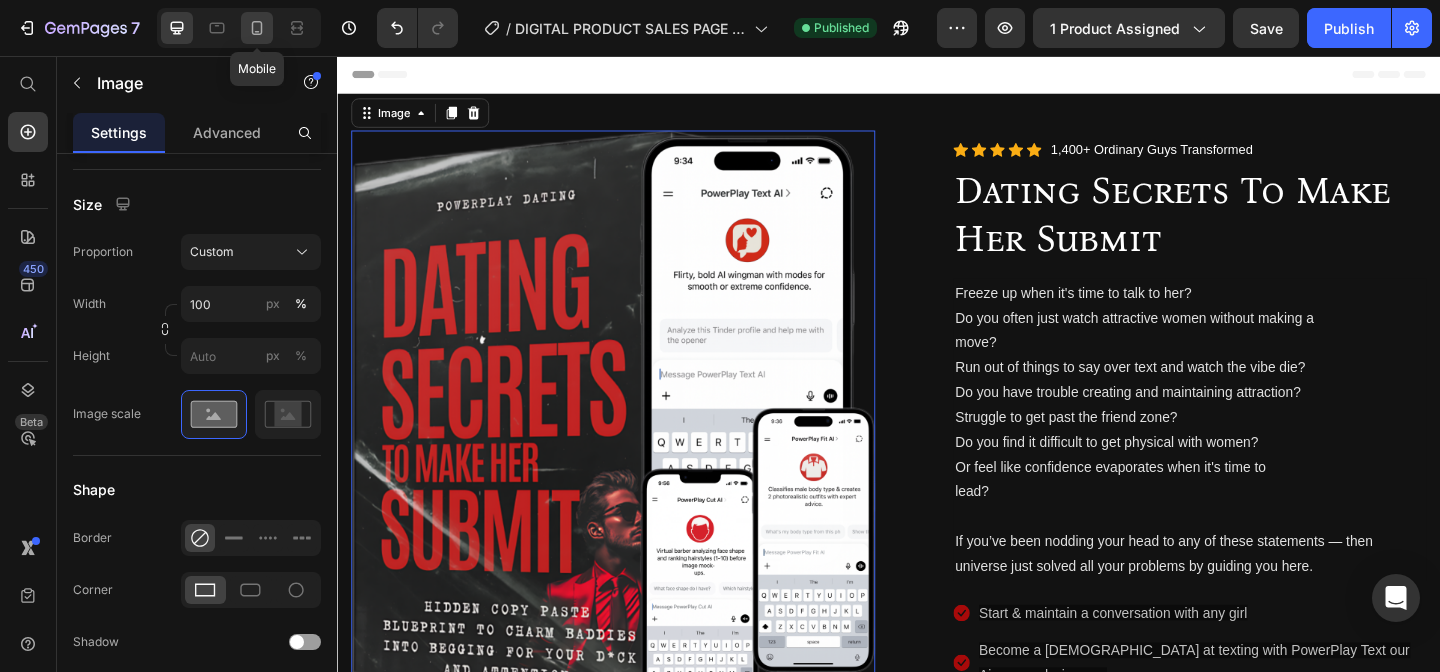 click 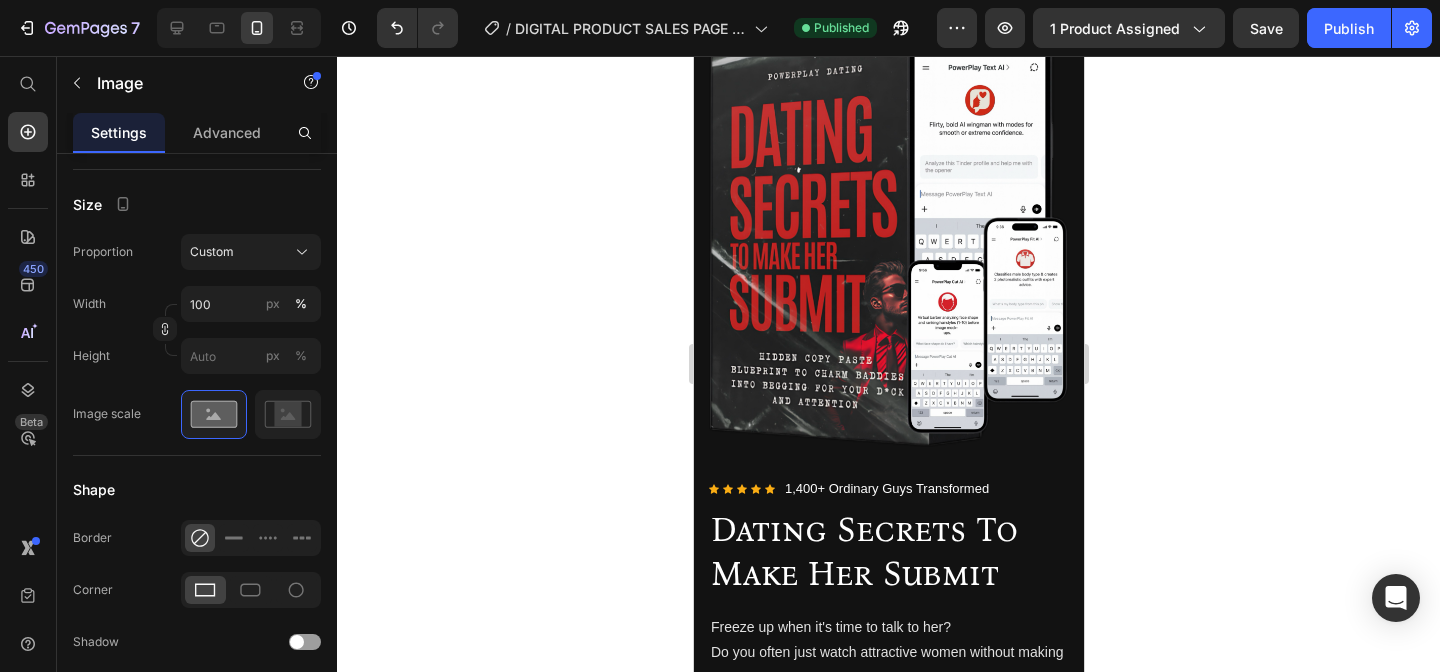 scroll, scrollTop: 0, scrollLeft: 0, axis: both 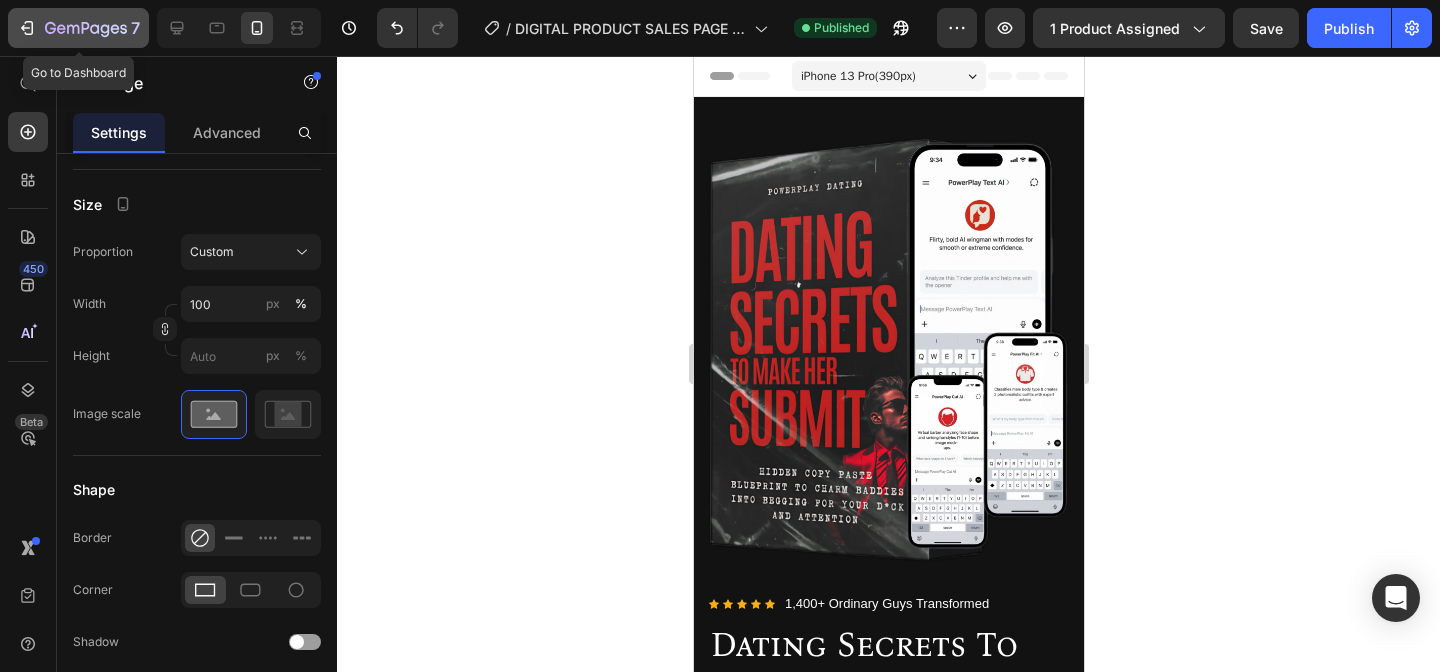 click 